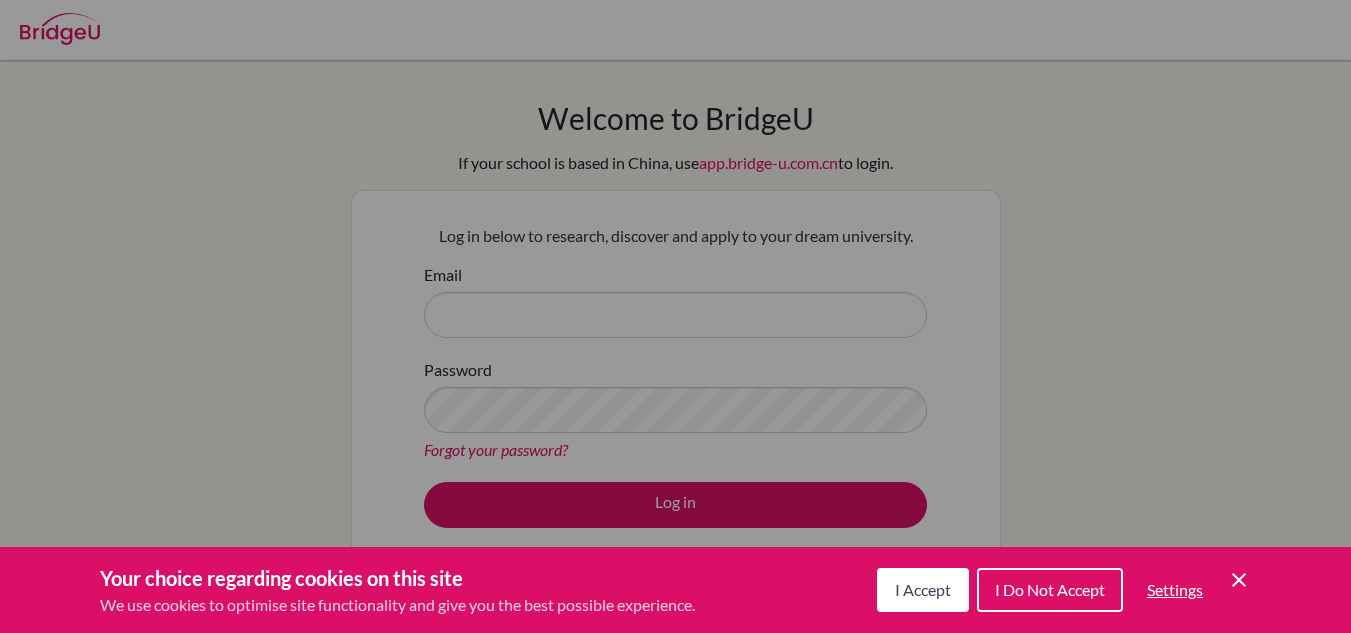 scroll, scrollTop: 0, scrollLeft: 0, axis: both 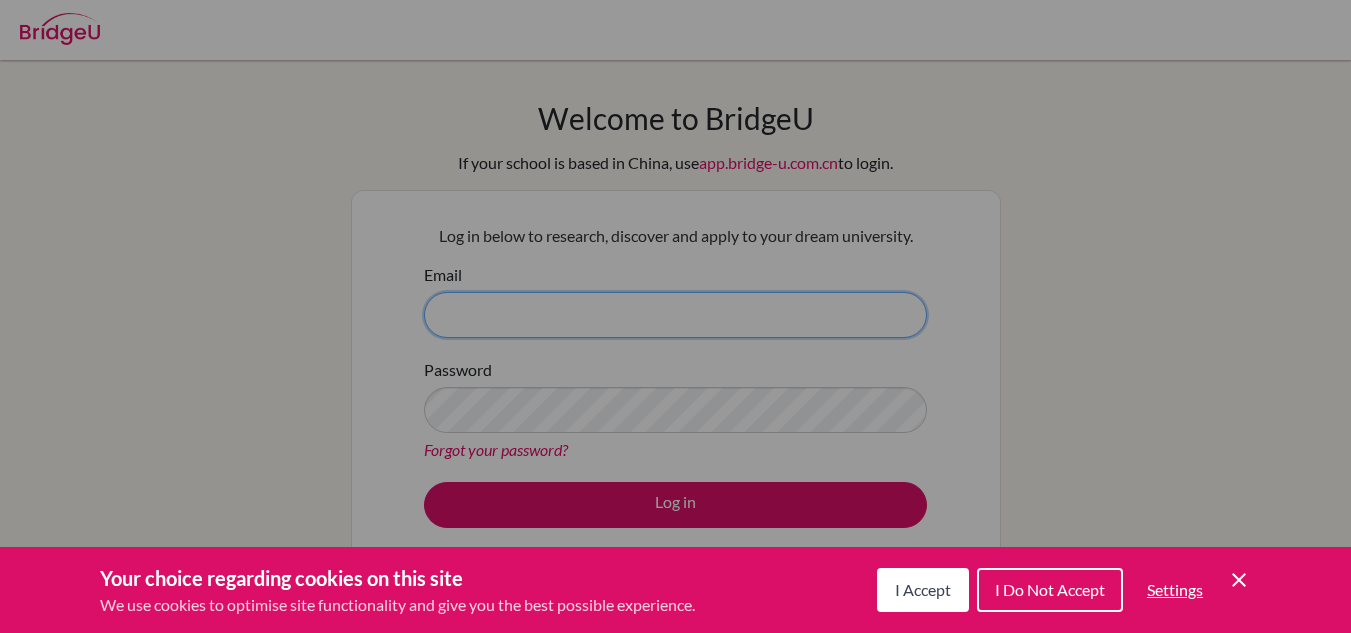 type 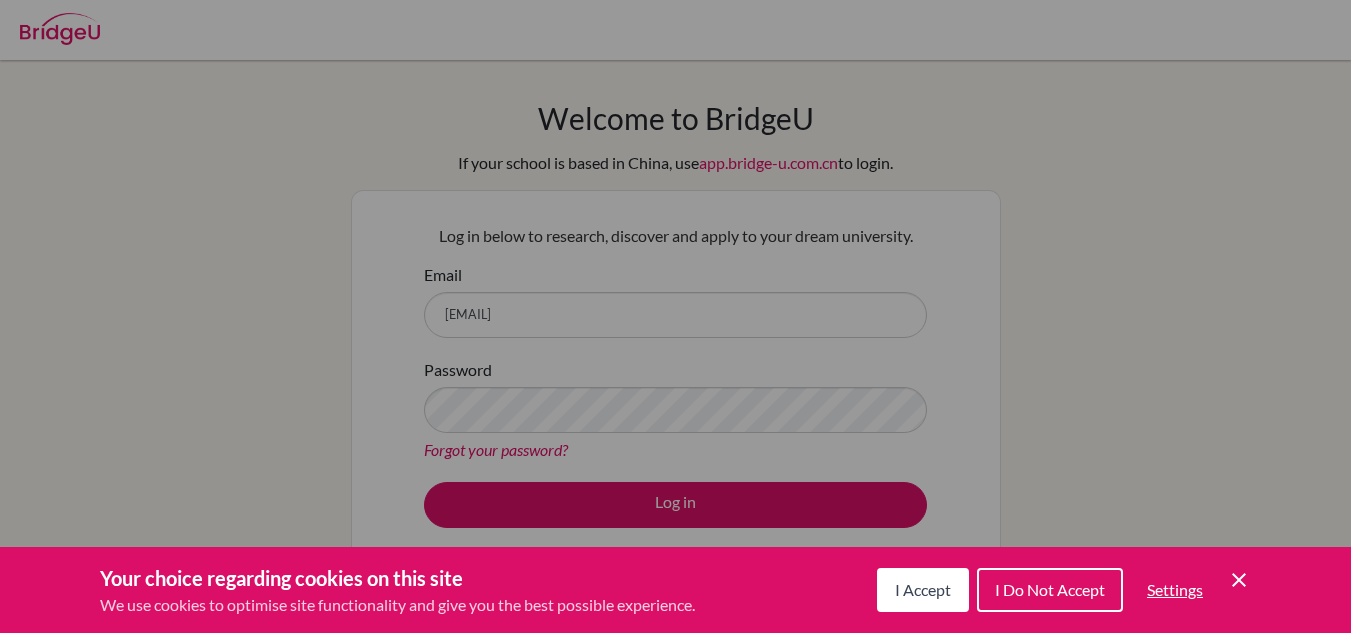 click on "I Accept" at bounding box center (923, 589) 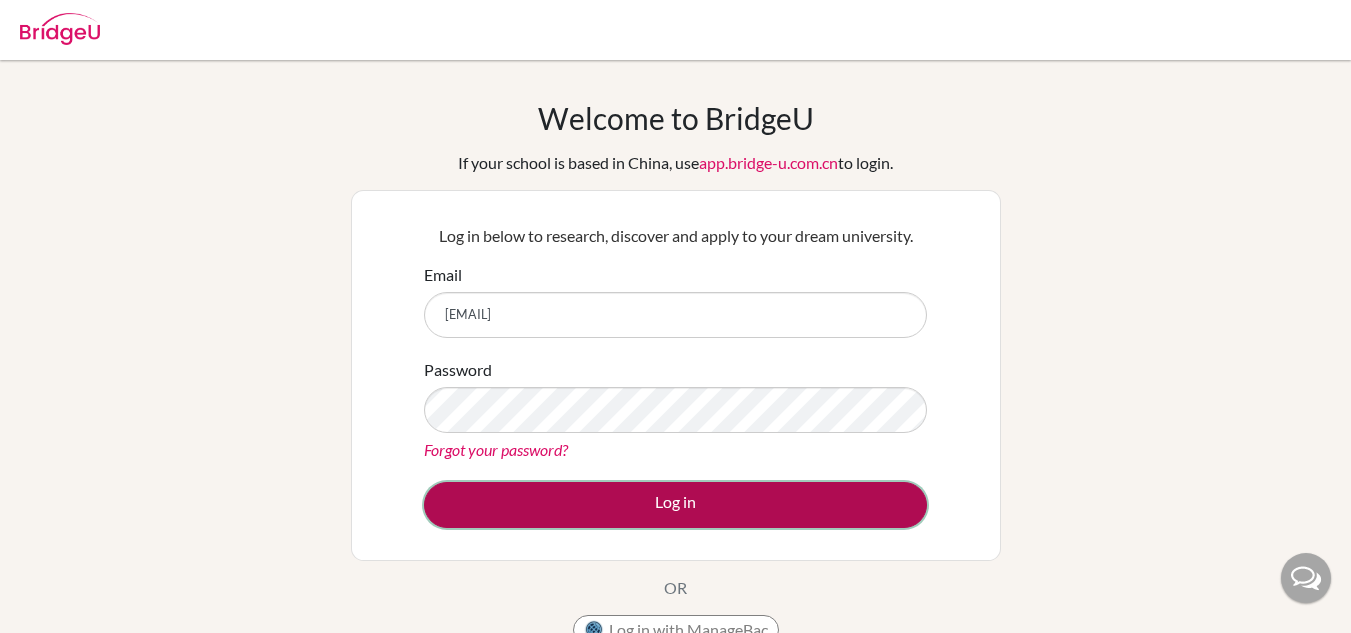 click on "Log in" at bounding box center (675, 505) 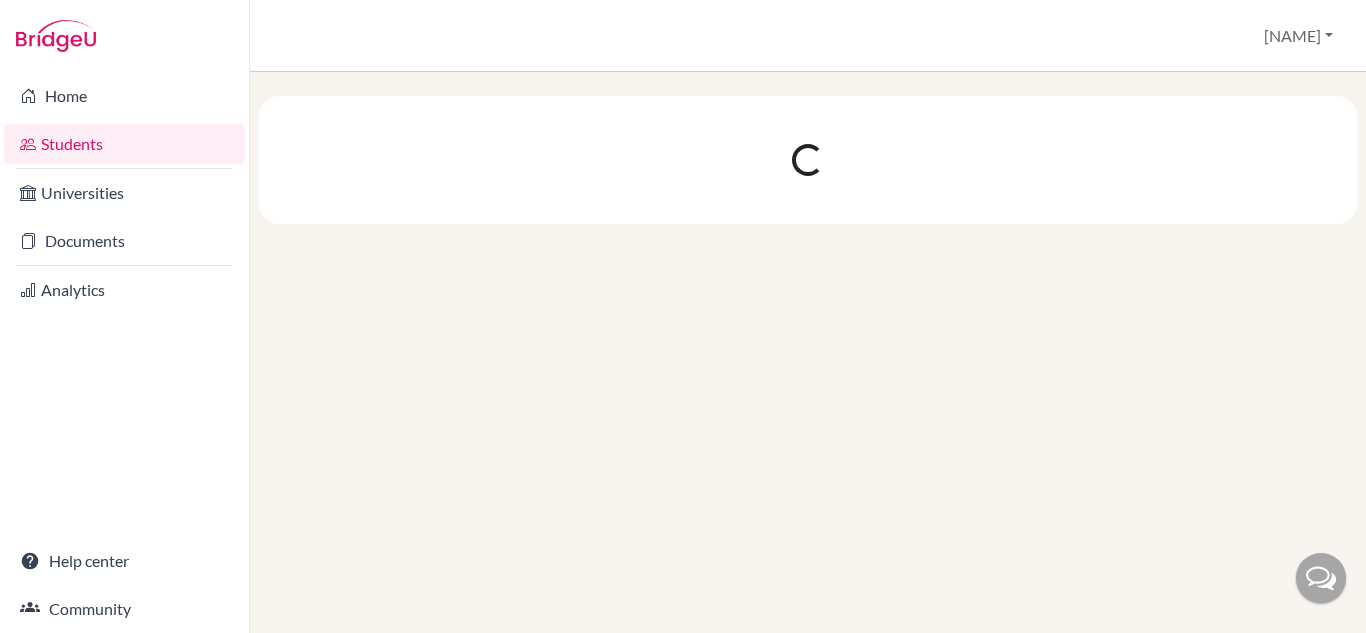 scroll, scrollTop: 0, scrollLeft: 0, axis: both 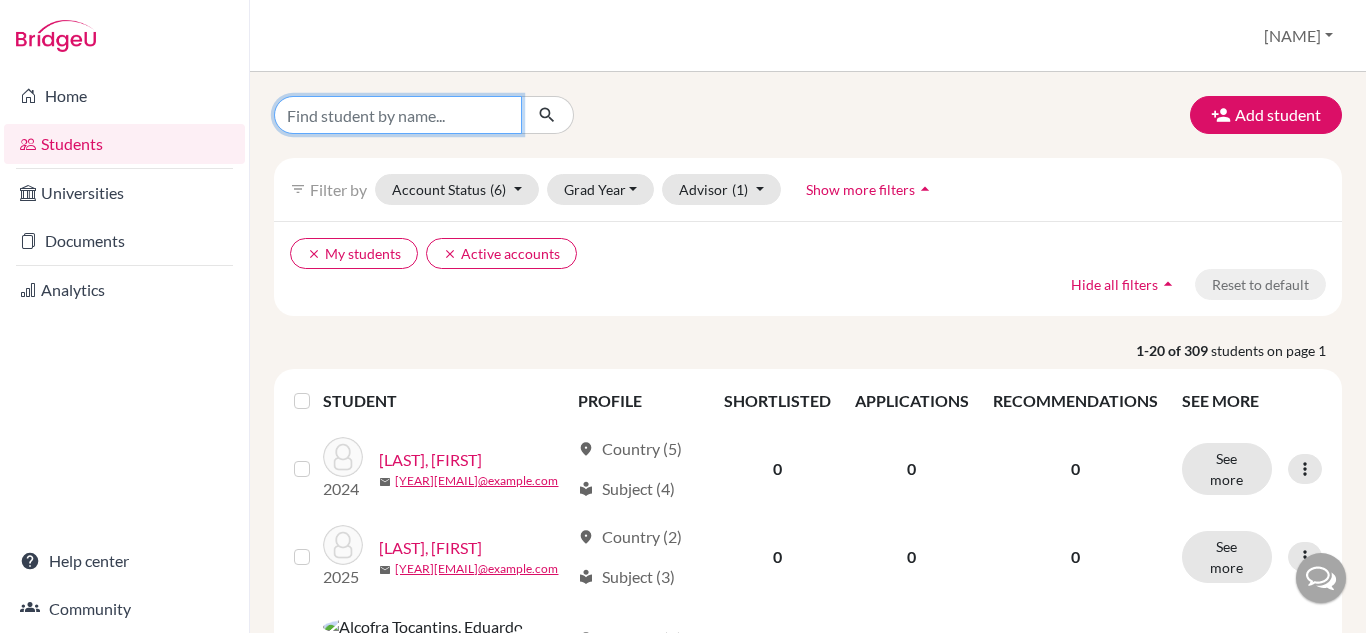 click at bounding box center (398, 115) 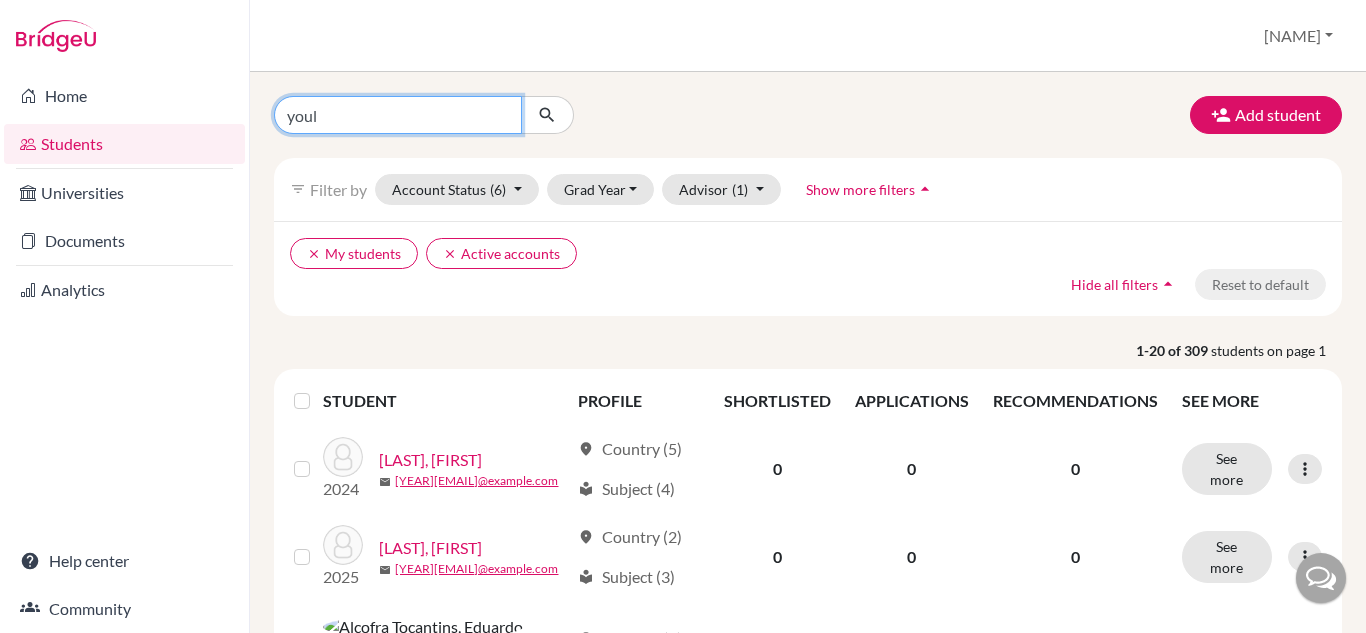 type on "youle" 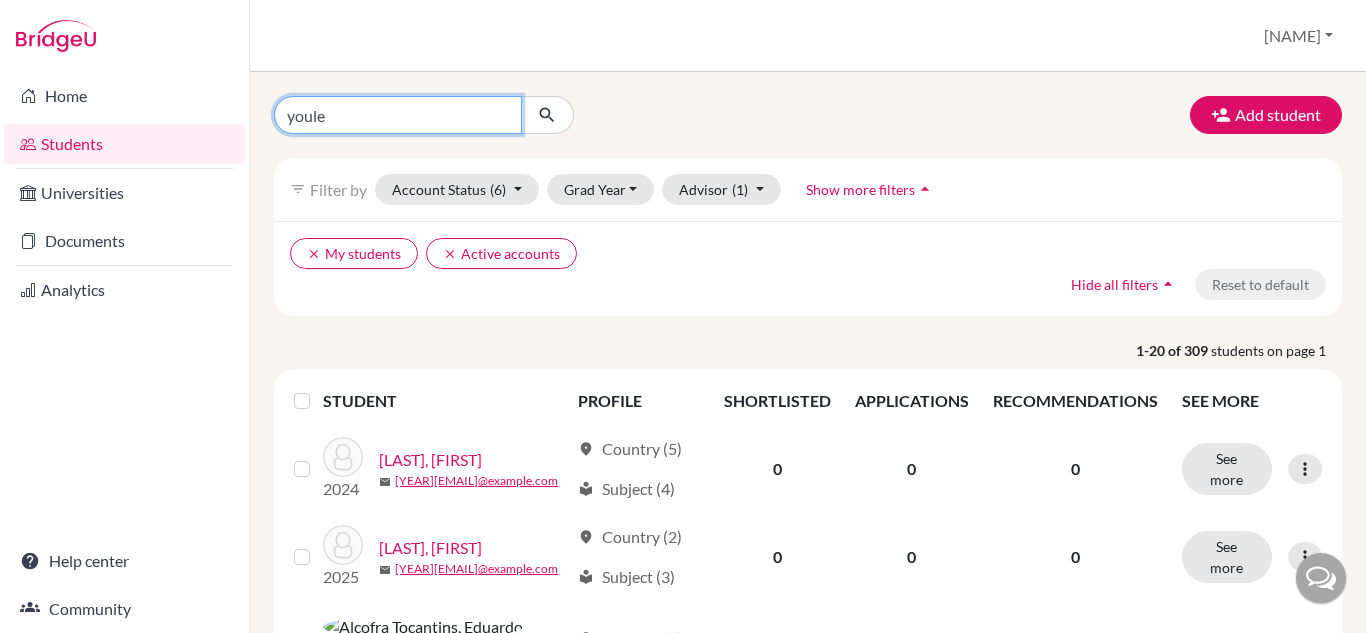 click at bounding box center (547, 115) 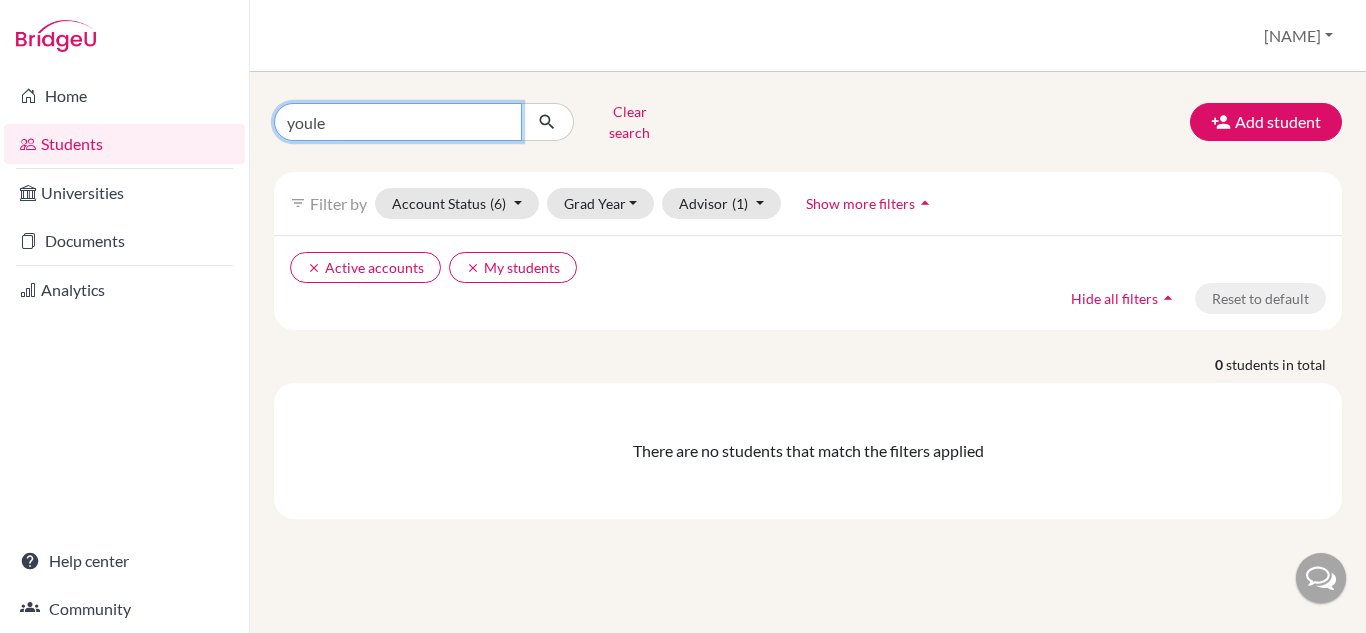 click on "youle" at bounding box center [398, 122] 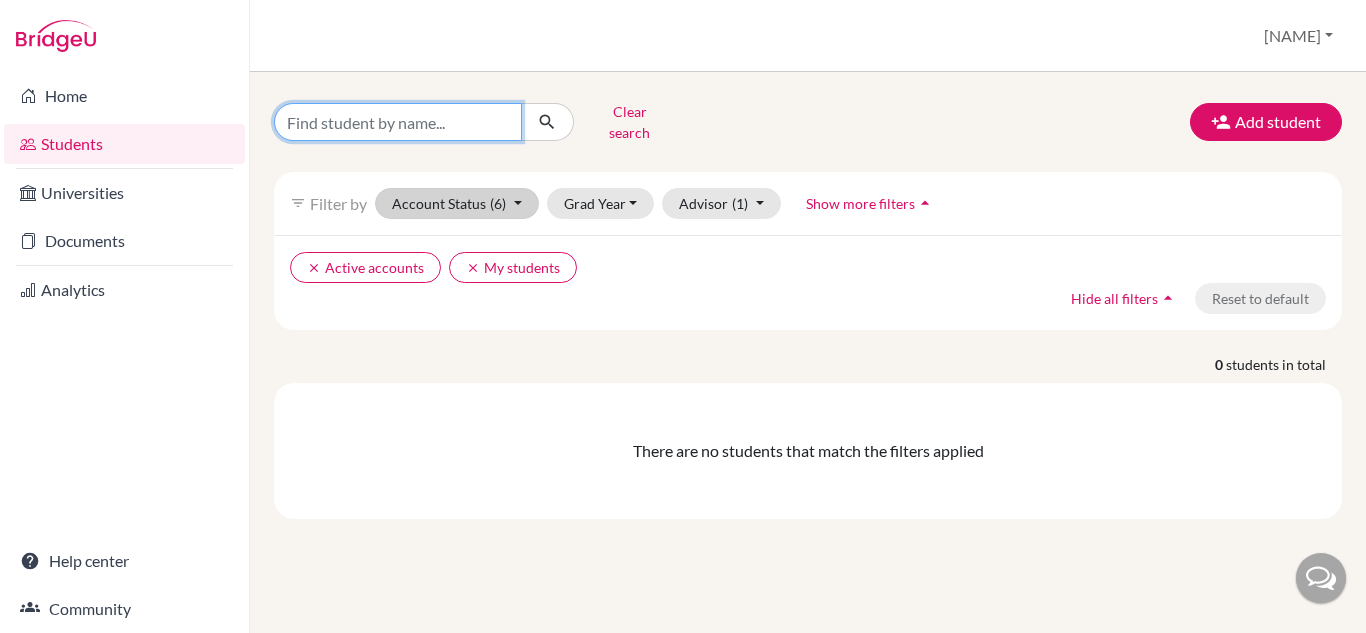 type 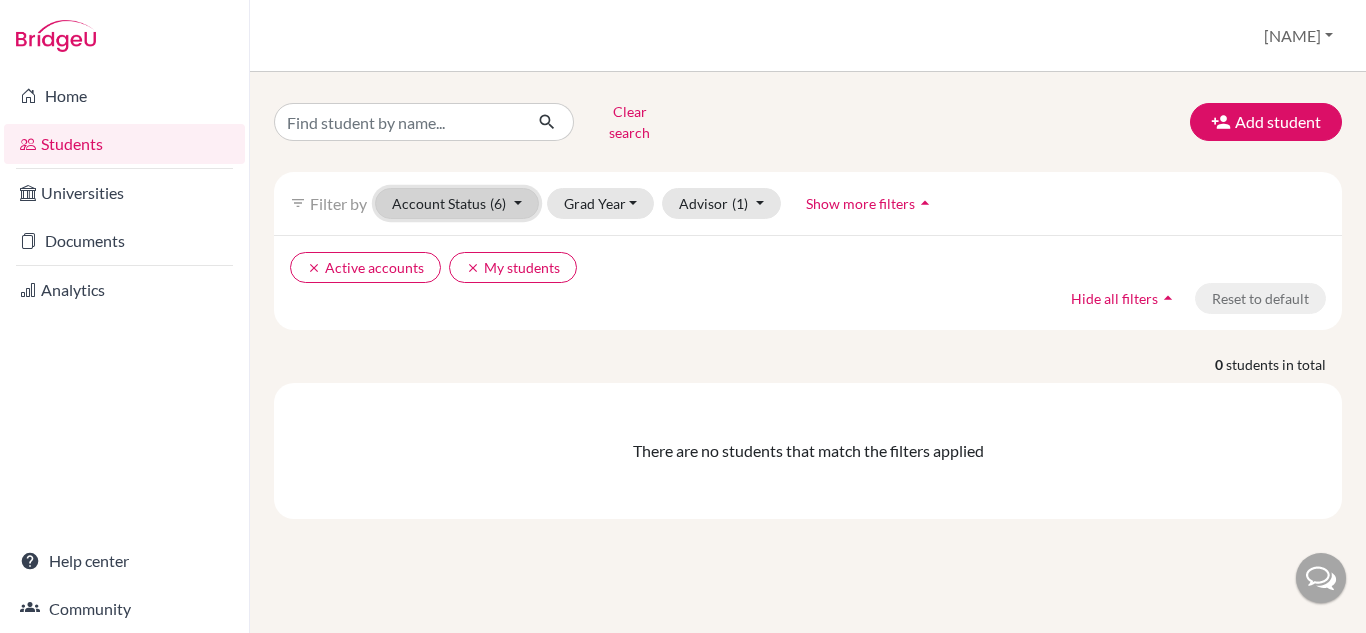 click on "Account Status (6)" at bounding box center (457, 203) 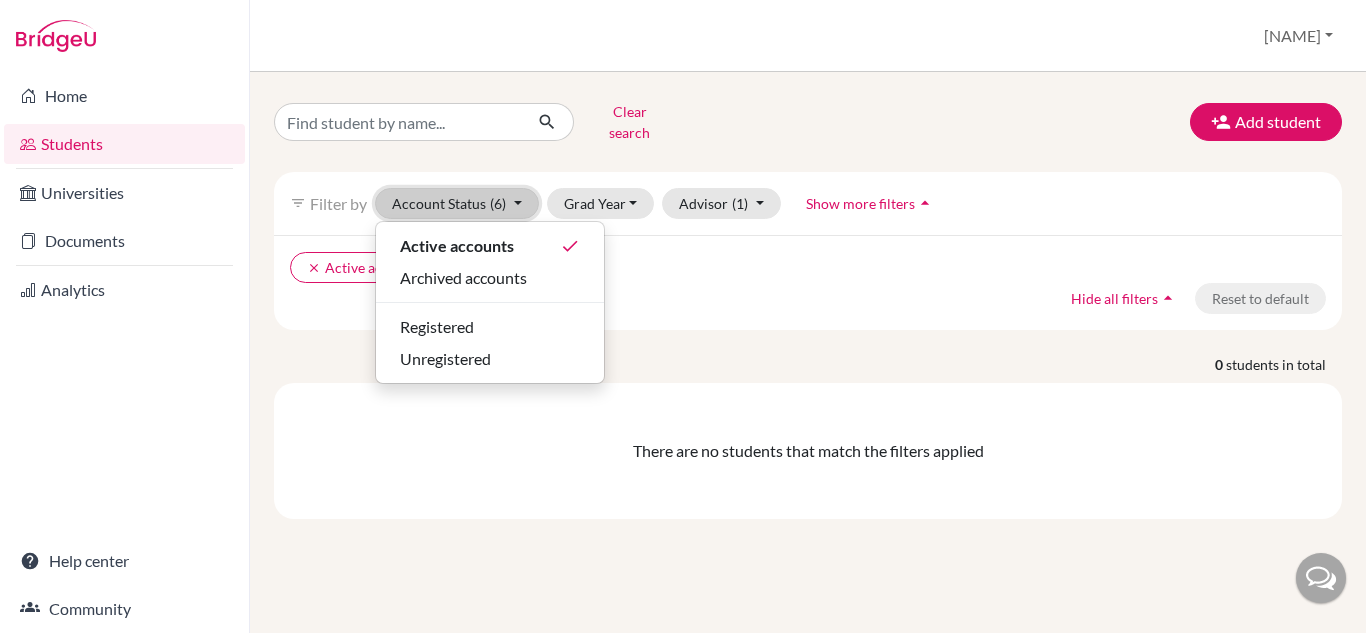 click on "Account Status (6)" at bounding box center [457, 203] 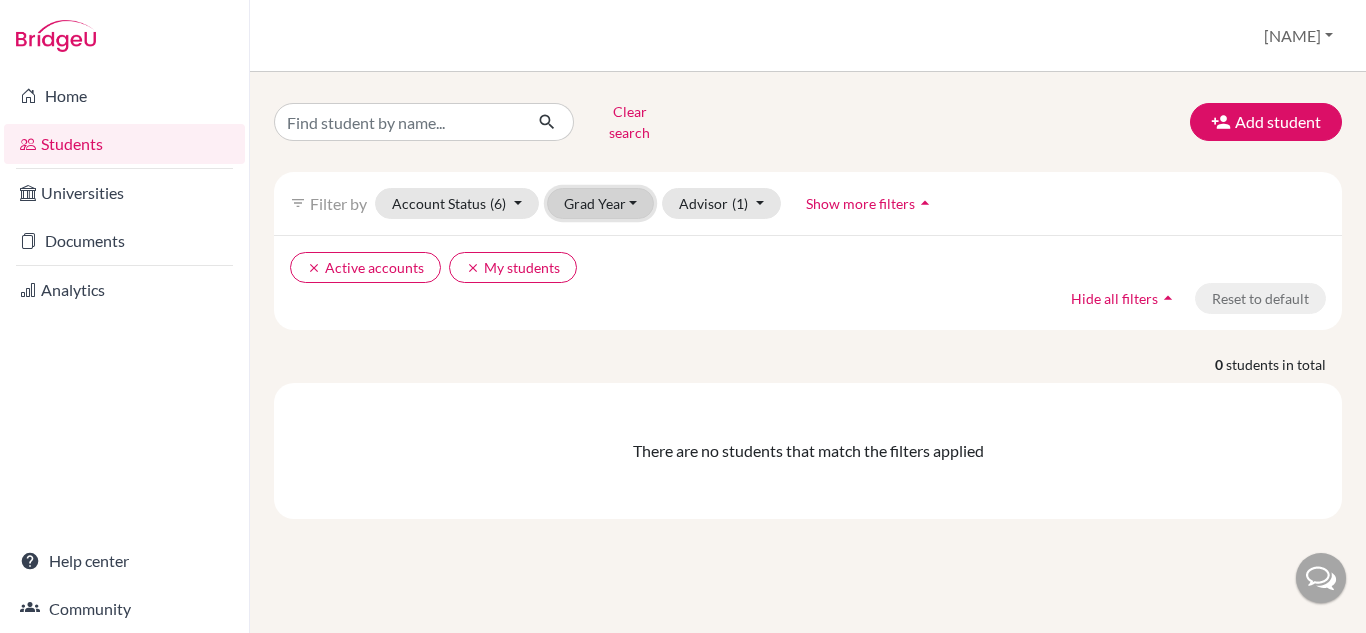 click on "Grad Year" at bounding box center [601, 203] 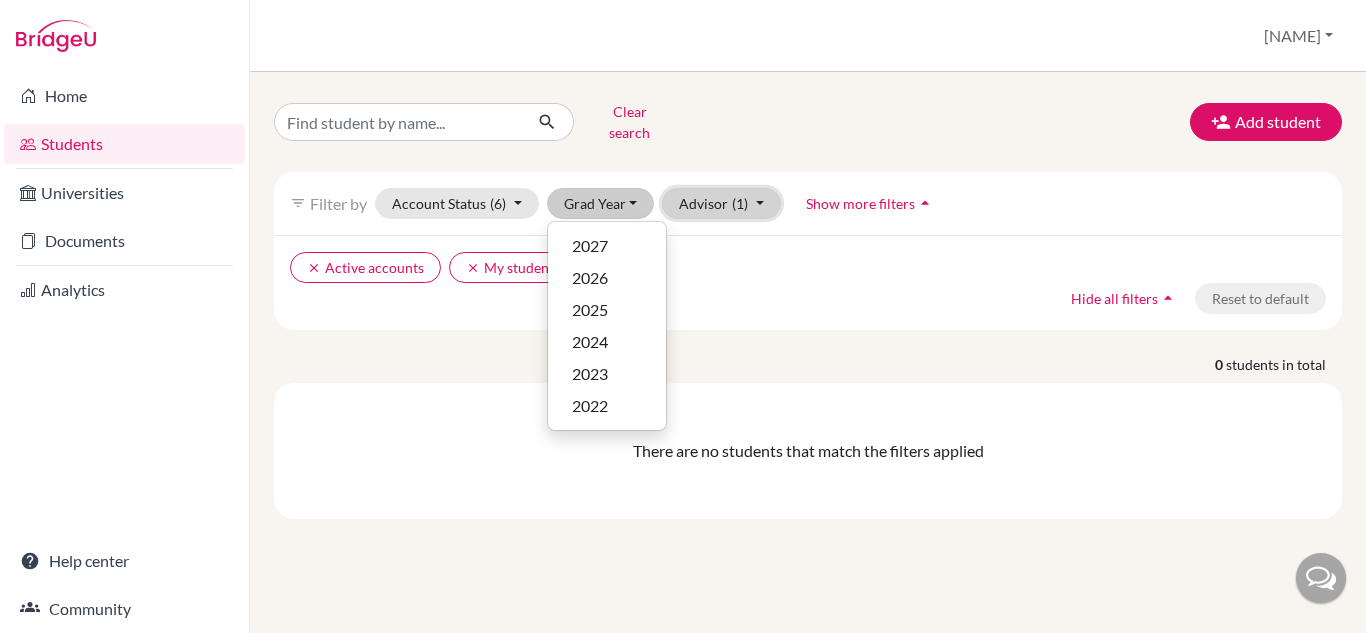 click on "Advisor (1)" at bounding box center (721, 203) 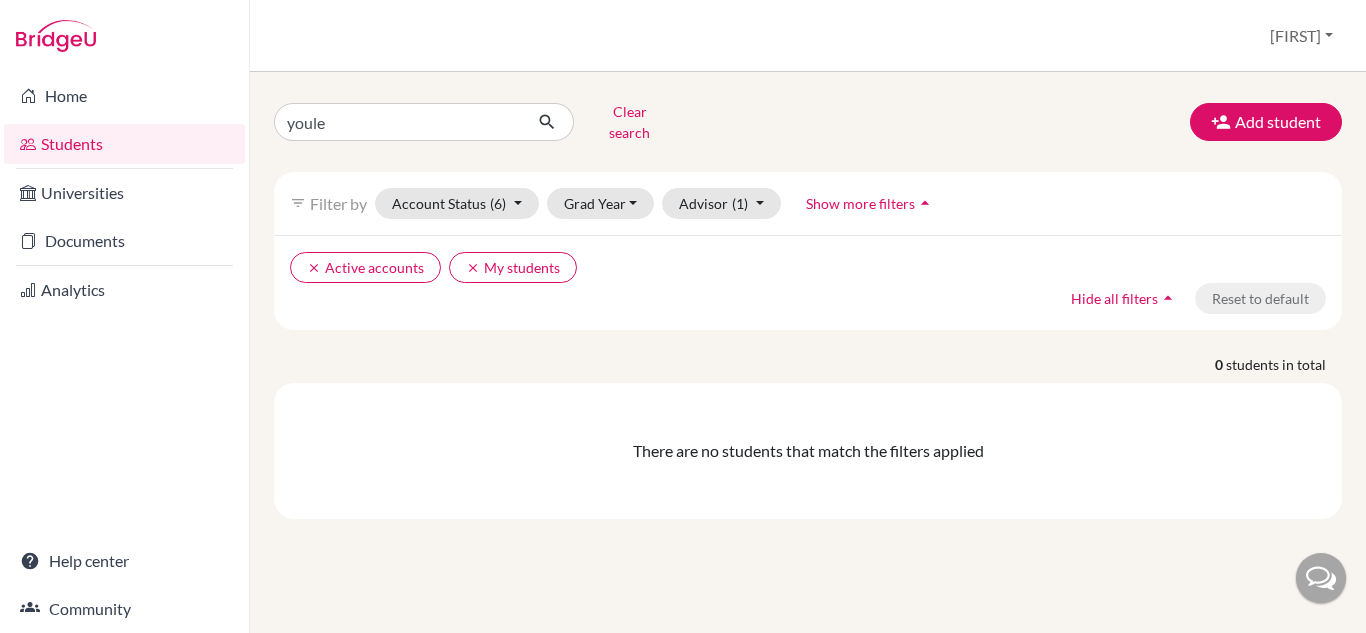 scroll, scrollTop: 0, scrollLeft: 0, axis: both 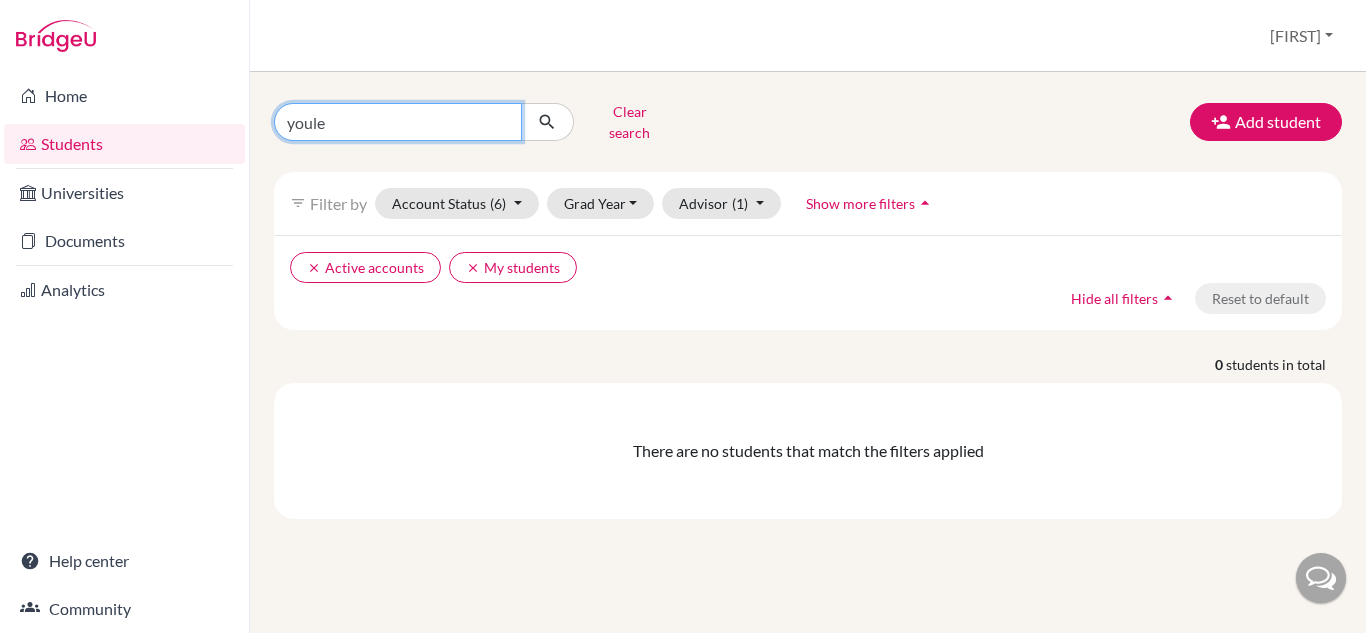 click on "youle" at bounding box center (398, 122) 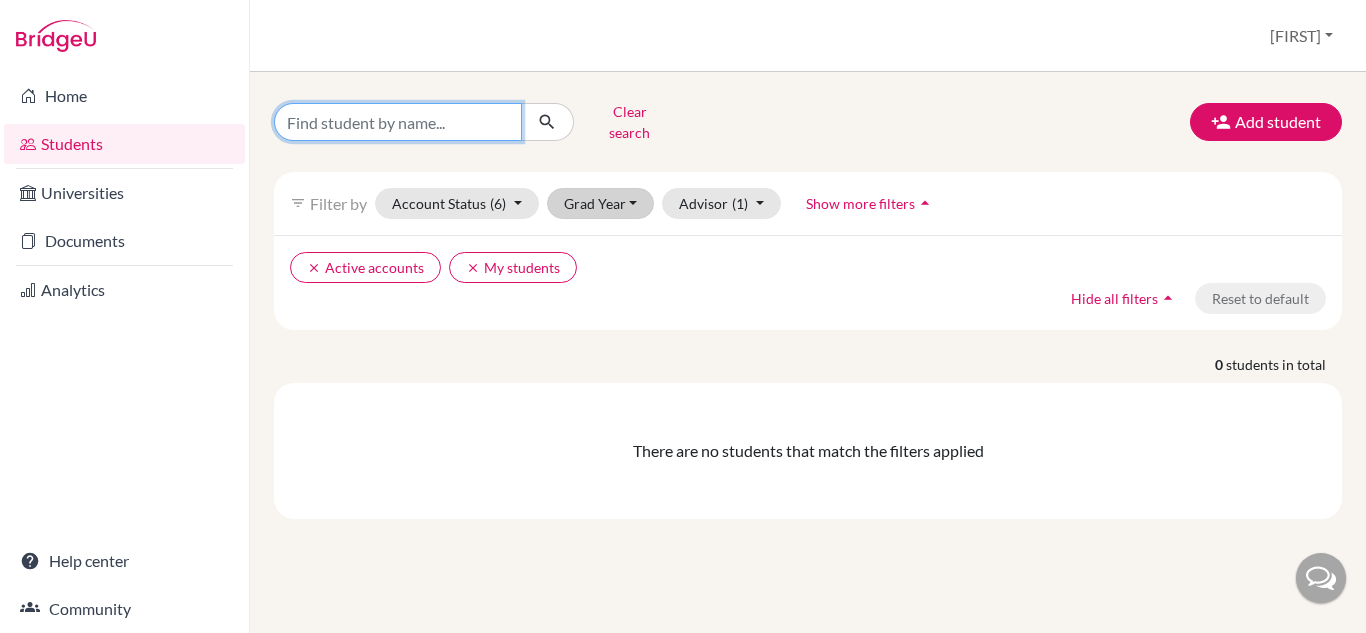 type 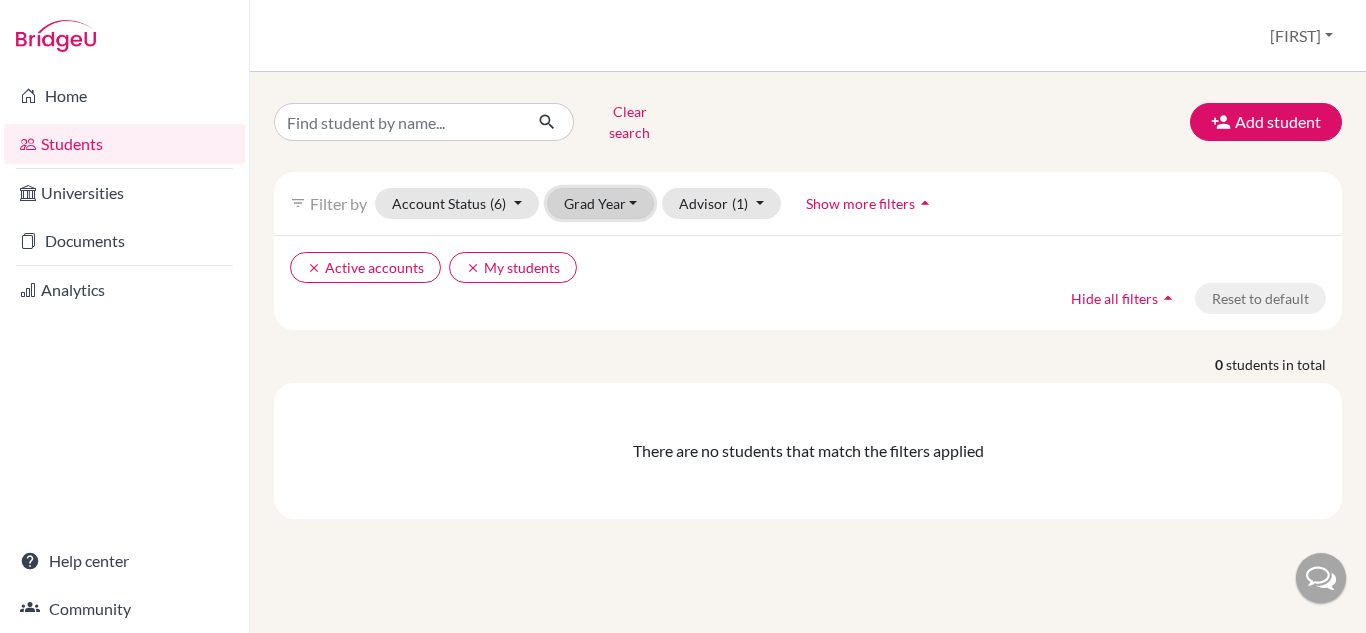 click on "Grad Year" at bounding box center [601, 203] 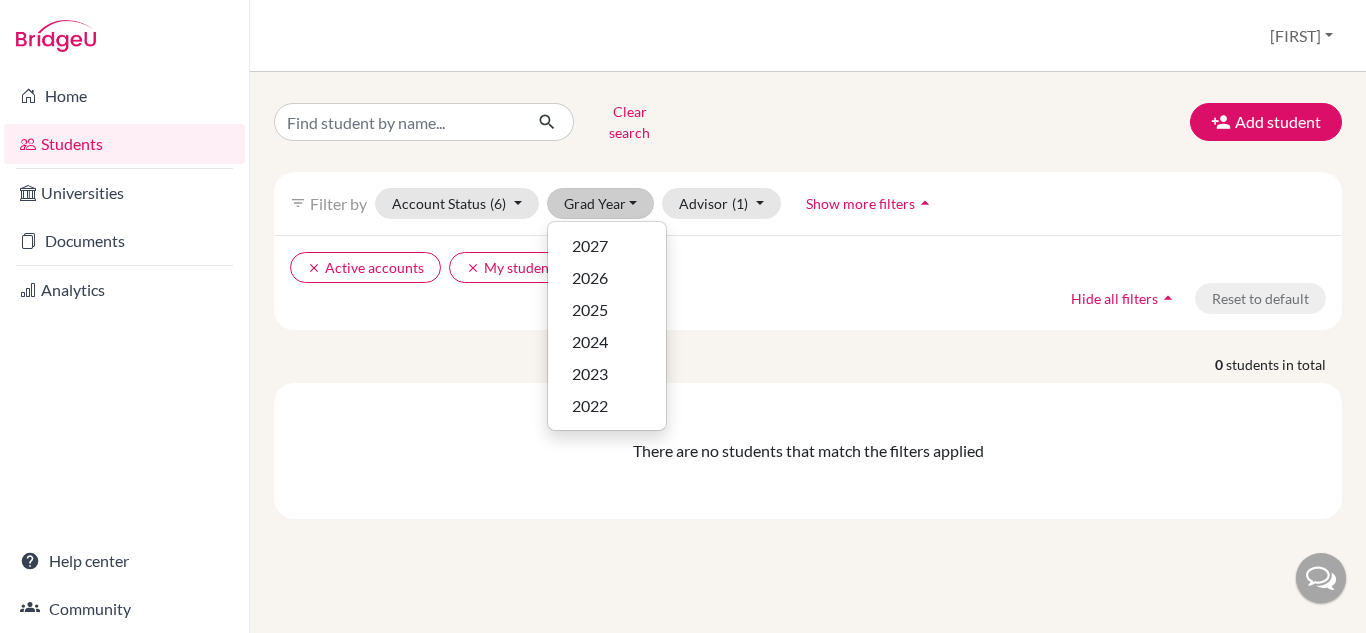 click on "clear Active accounts clear My students" at bounding box center (678, 267) 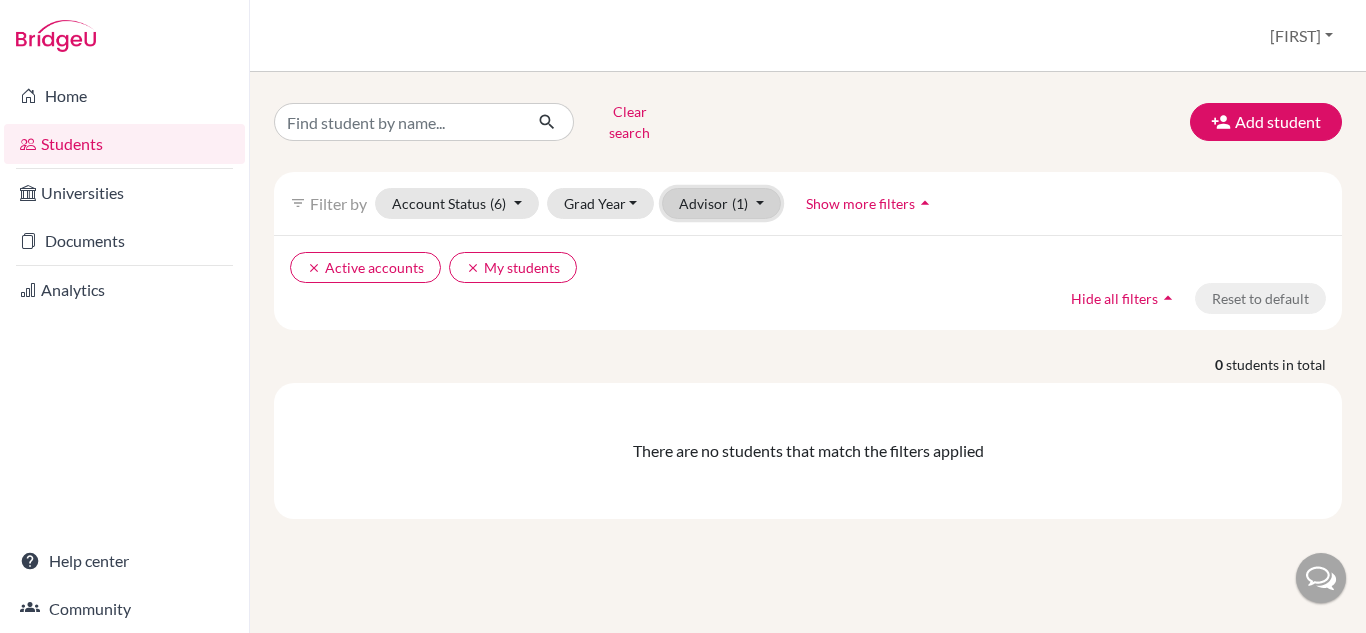 click on "Advisor (1)" at bounding box center (721, 203) 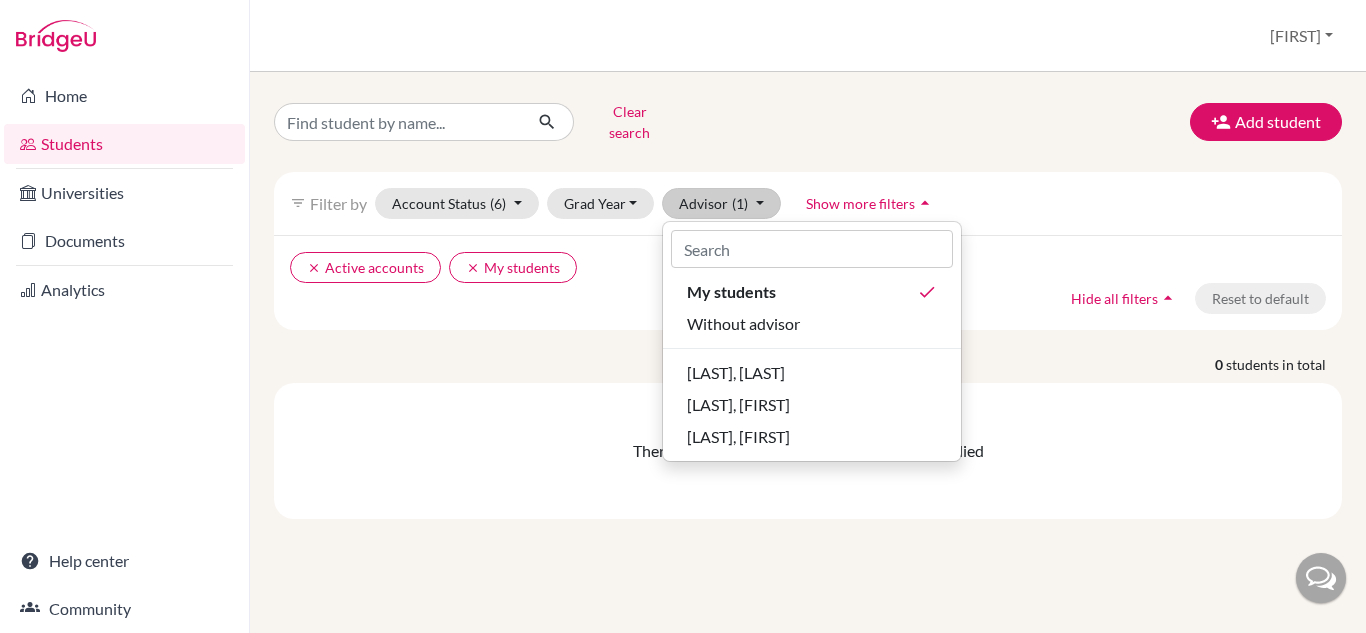 click on "filter_list Filter by Account Status (6) Active accounts done Archived accounts Registered Unregistered Grad Year 2027 2026 2025 2024 2023 2022 Advisor (1) My students done Without advisor Dias, Rafael Riley, Jane Smith, Guy	 Show more filters arrow_drop_up" at bounding box center (808, 203) 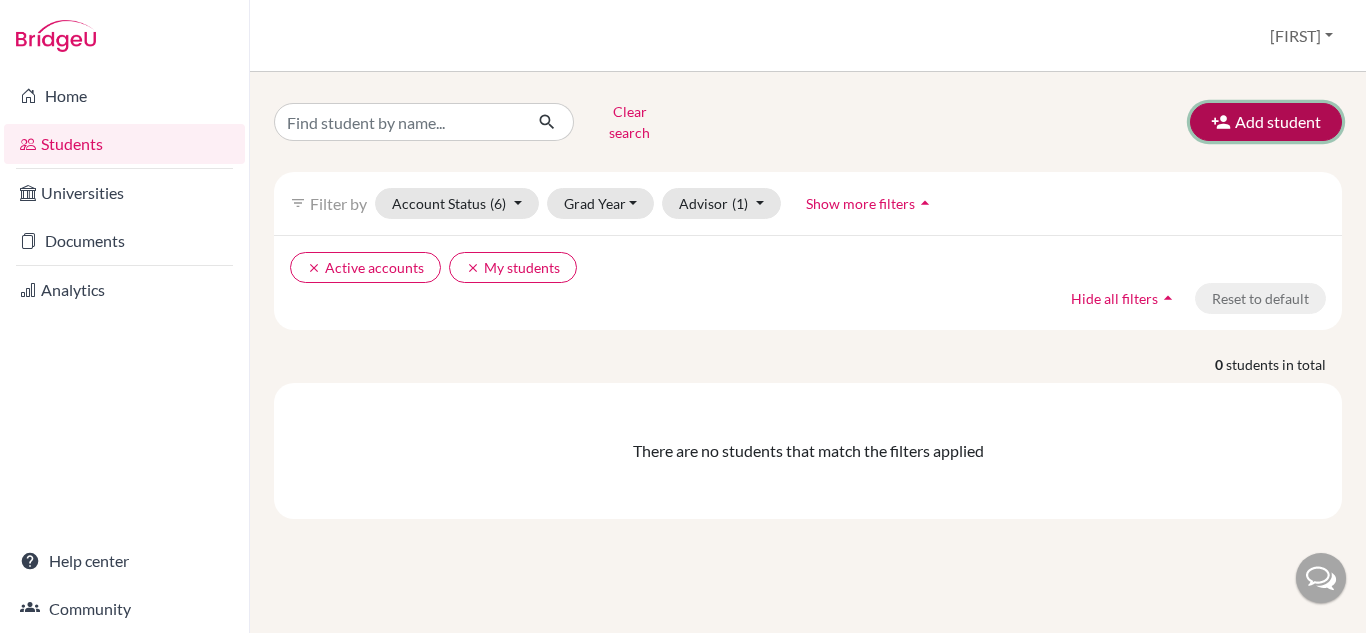 click on "Add student" at bounding box center [1266, 122] 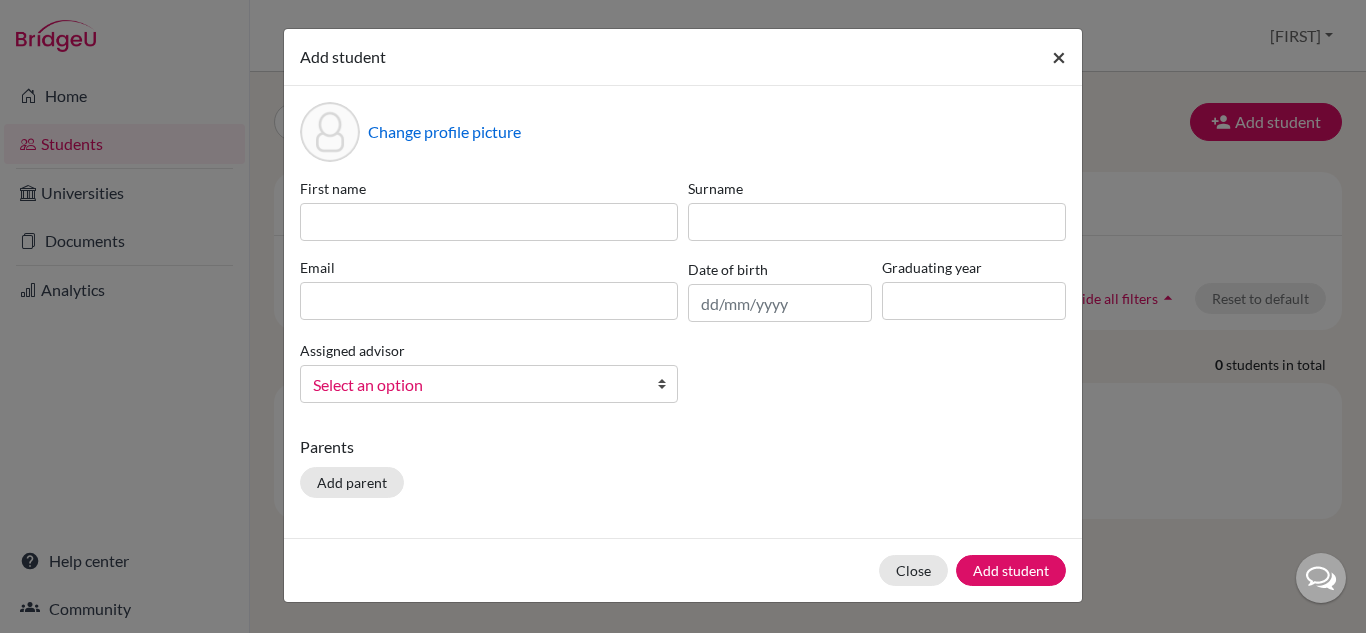 click on "×" at bounding box center (1059, 56) 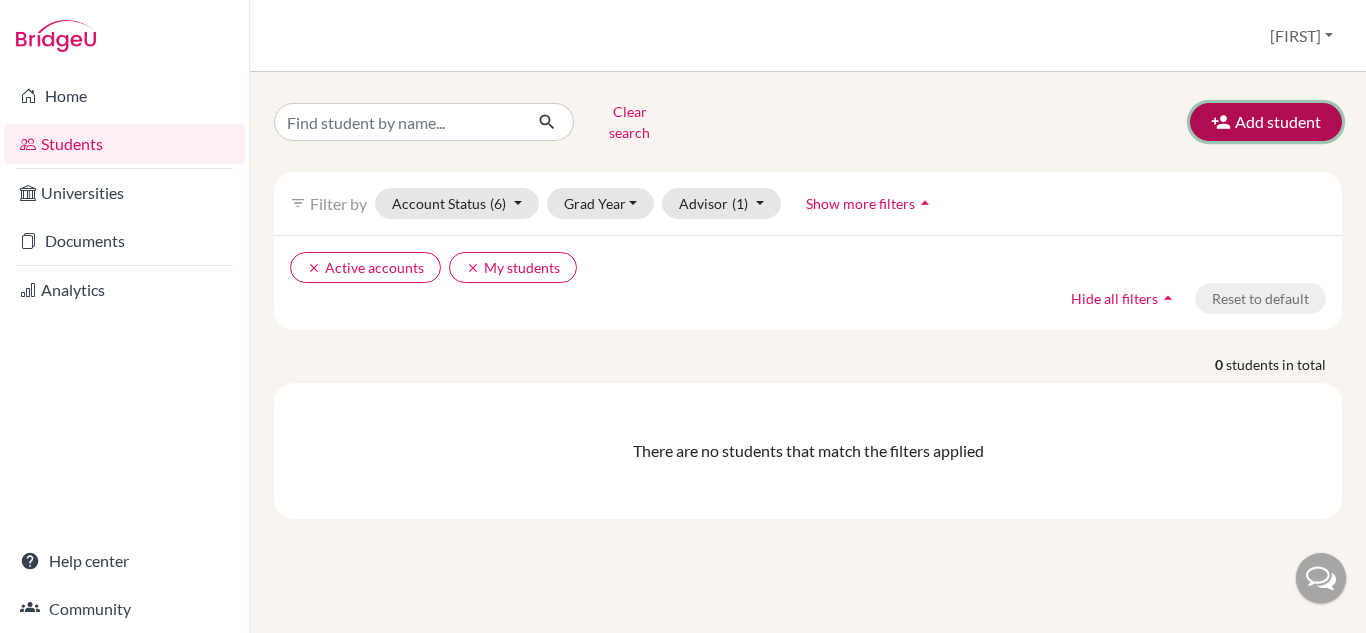 click on "Add student" at bounding box center (1266, 122) 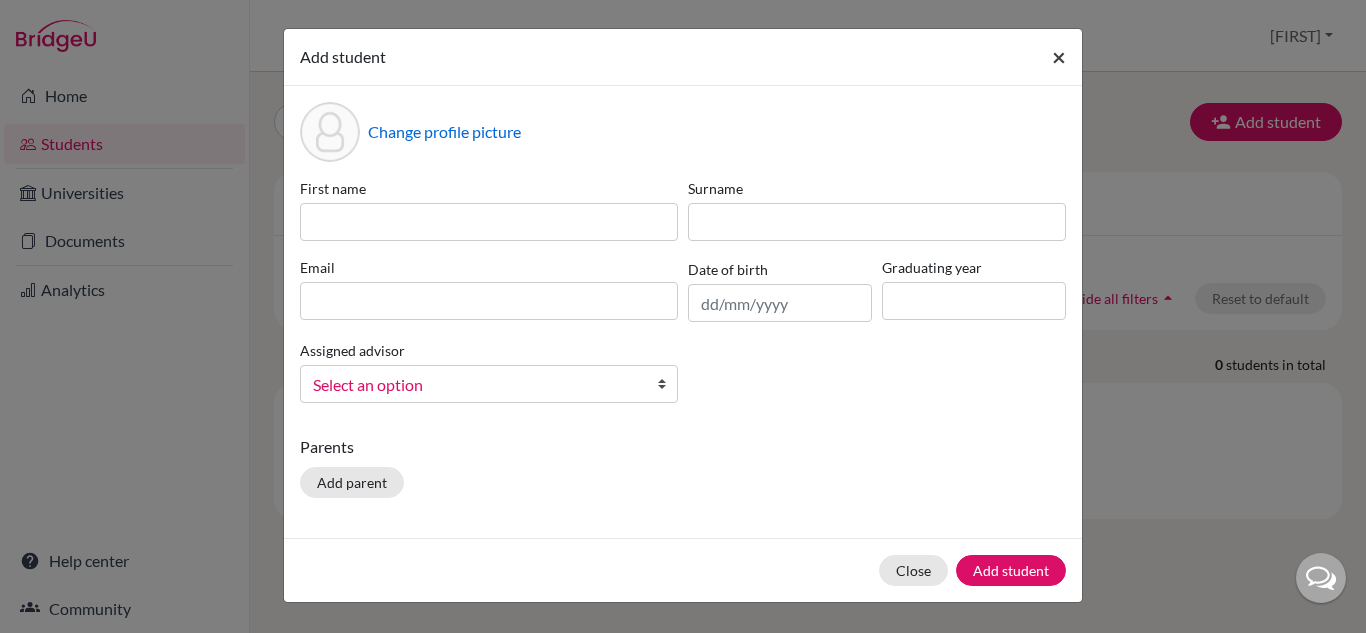 click on "×" at bounding box center (1059, 56) 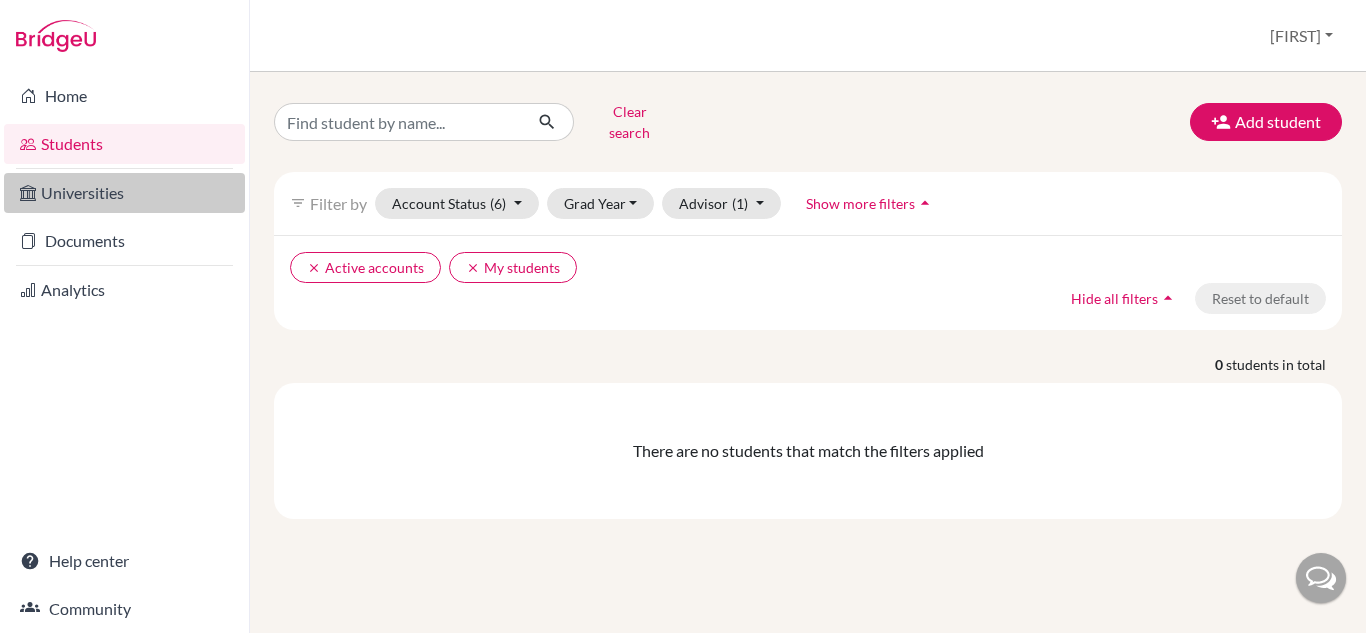 click on "Universities" at bounding box center (124, 193) 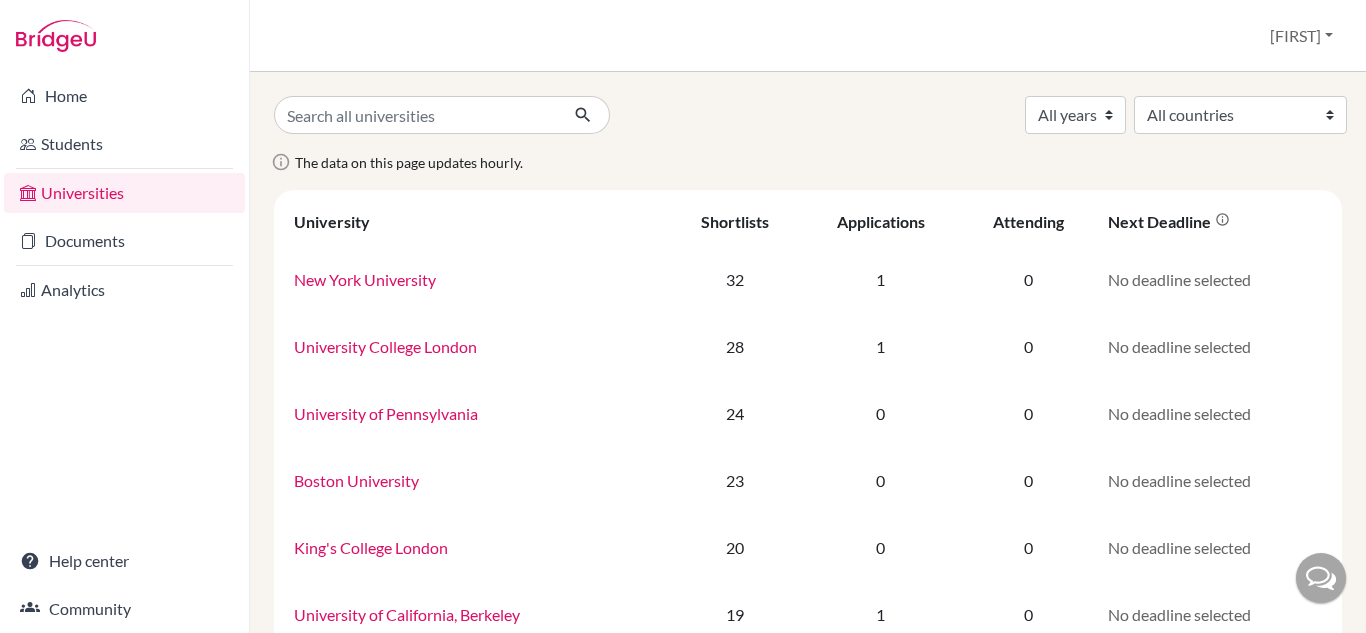 scroll, scrollTop: 0, scrollLeft: 0, axis: both 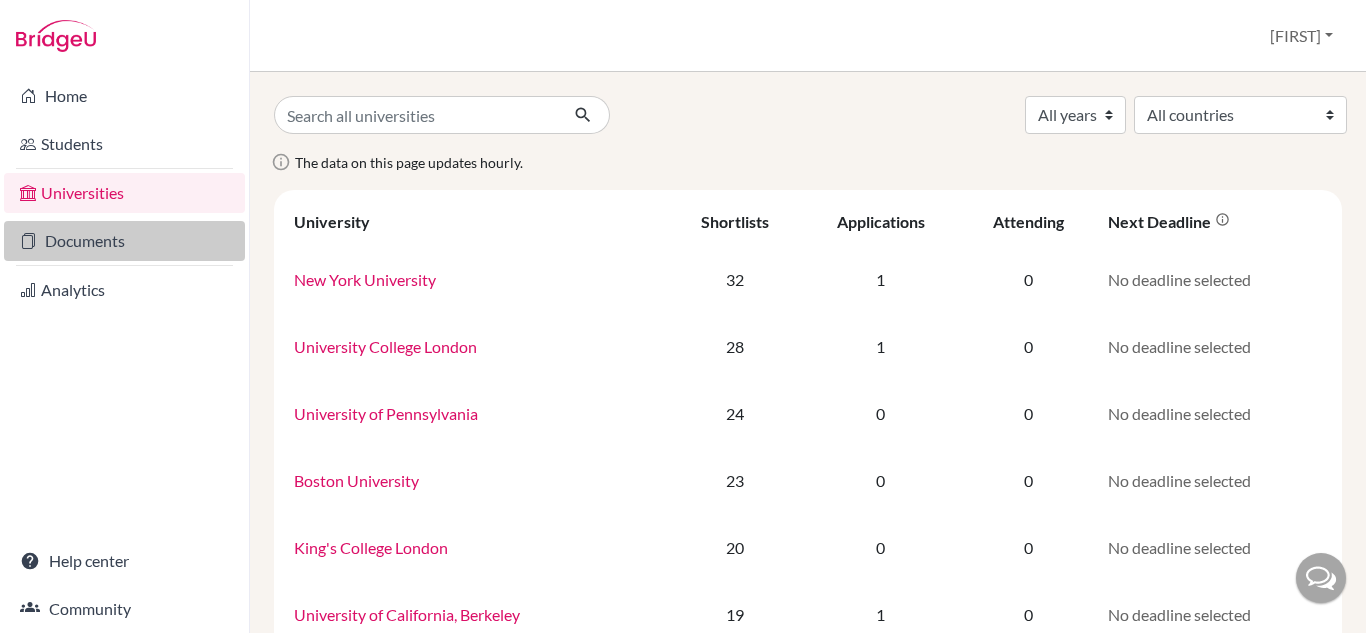 click on "Documents" at bounding box center (124, 241) 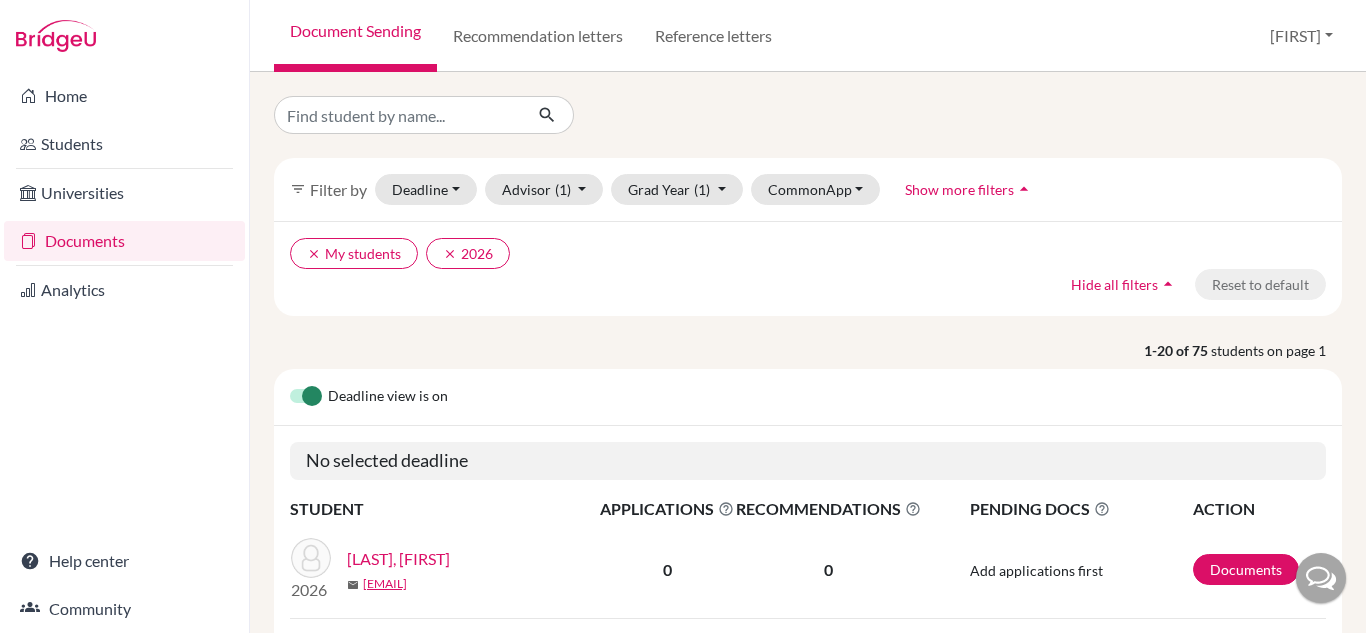 scroll, scrollTop: 0, scrollLeft: 0, axis: both 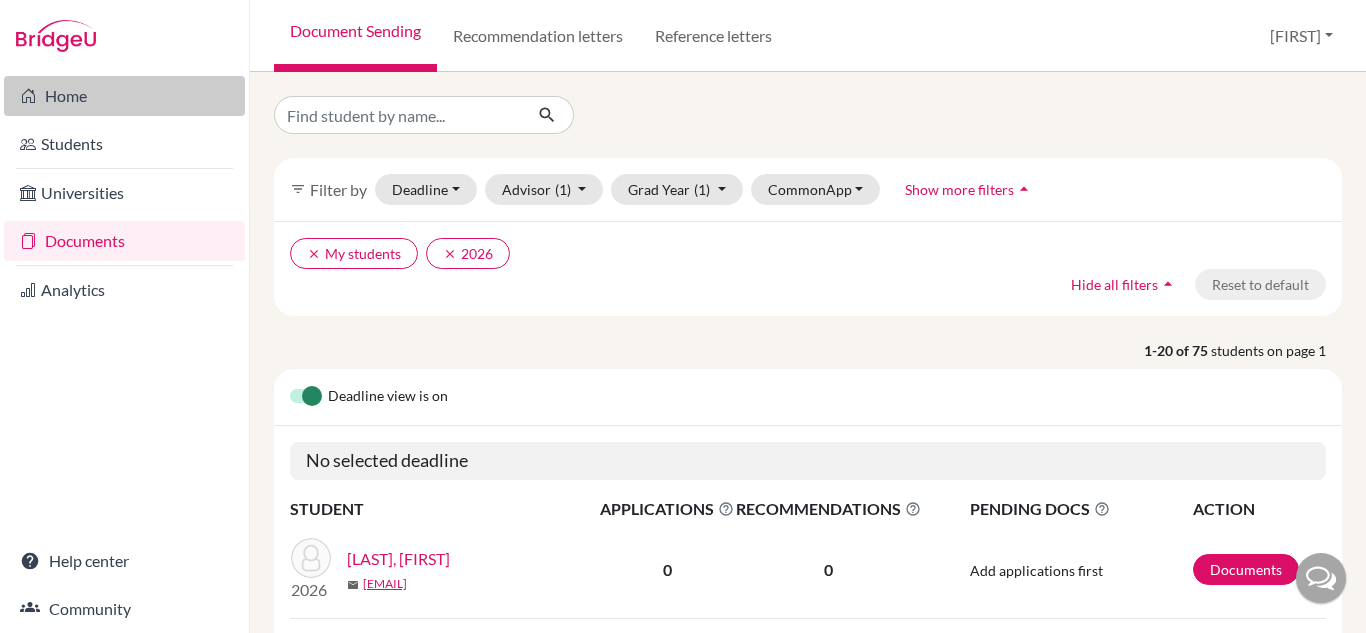 click on "Home" at bounding box center (124, 96) 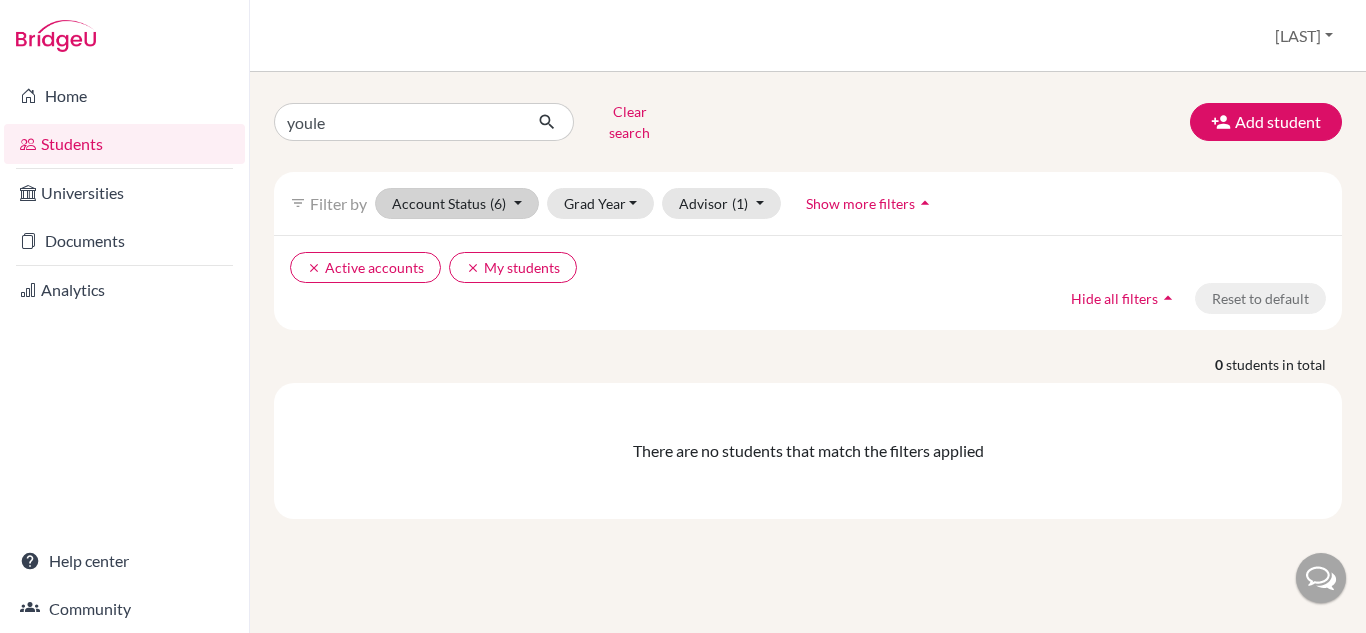 scroll, scrollTop: 0, scrollLeft: 0, axis: both 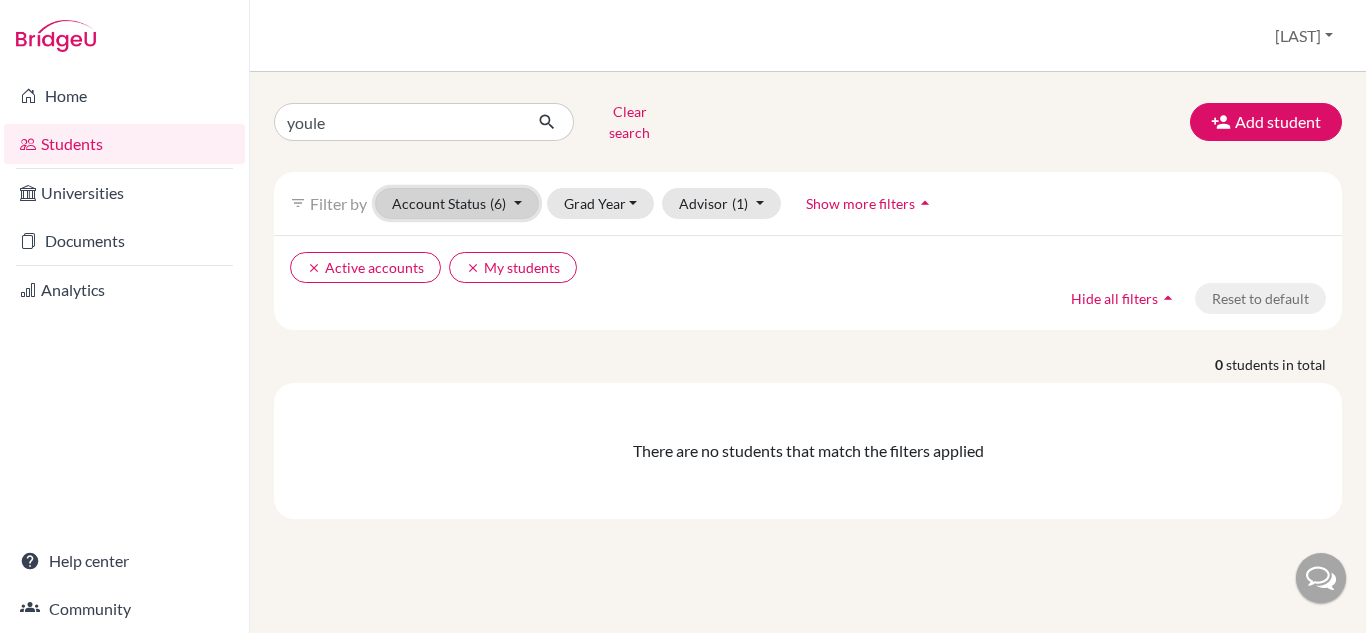 click on "Account Status (6)" at bounding box center (457, 203) 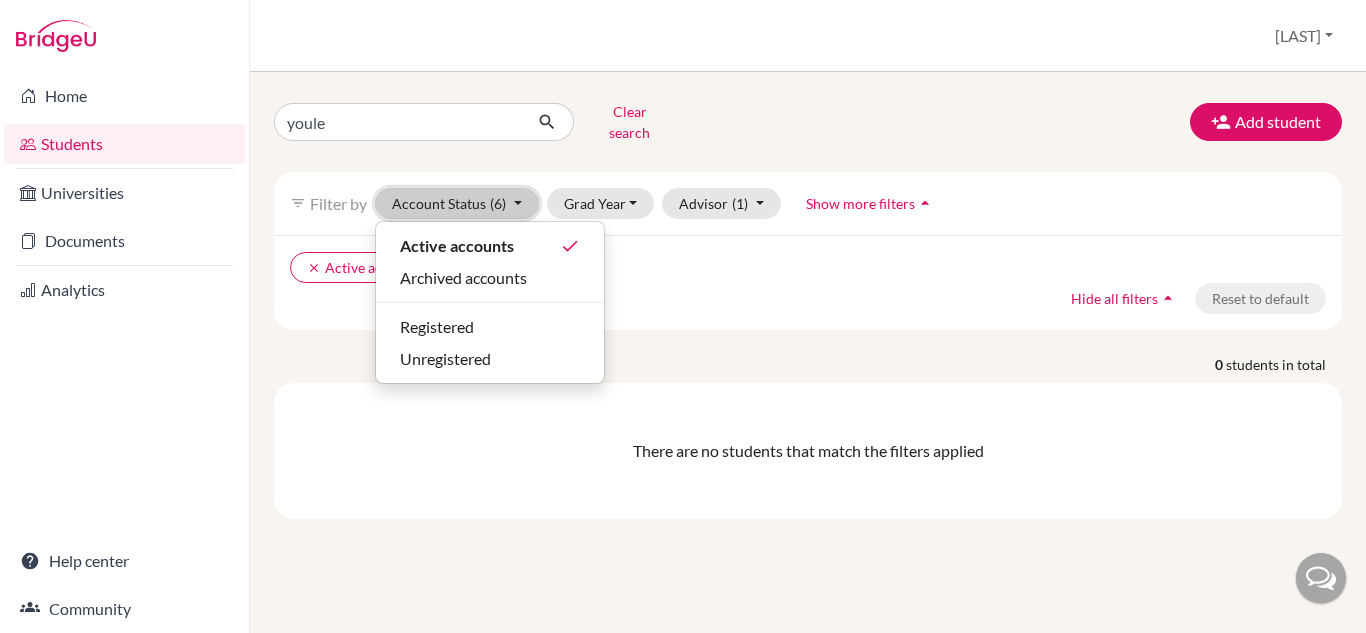 click on "Account Status (6)" at bounding box center [457, 203] 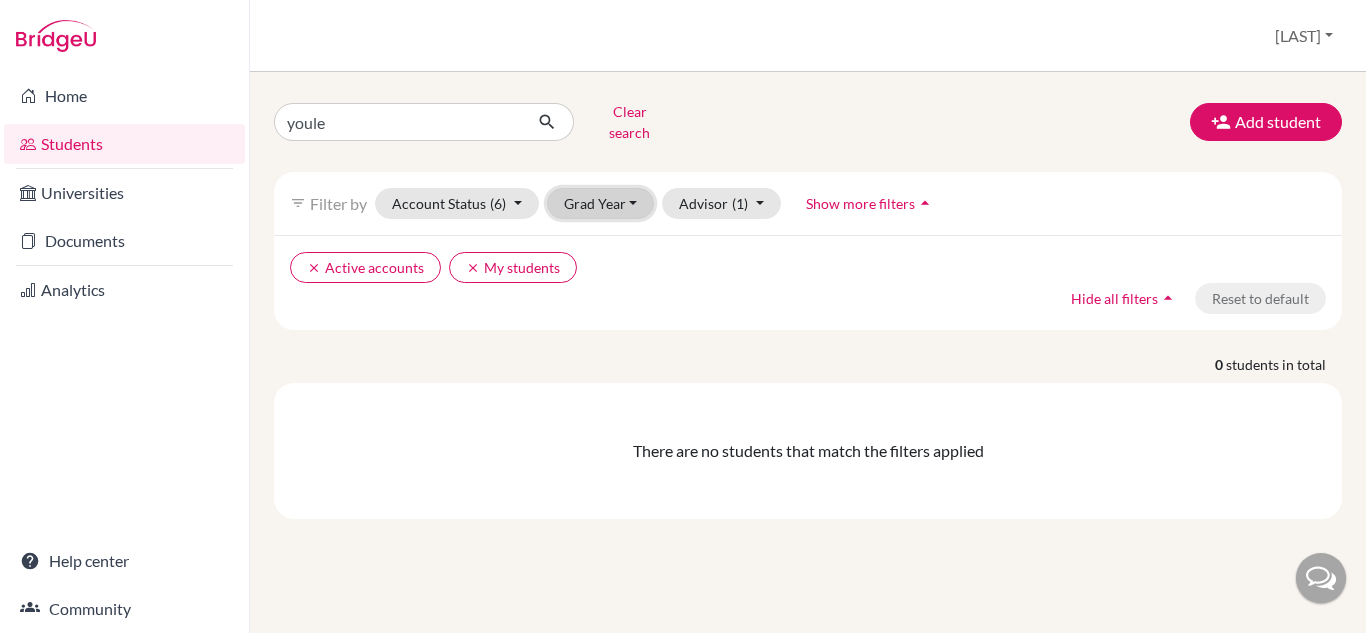 click on "Grad Year" at bounding box center (601, 203) 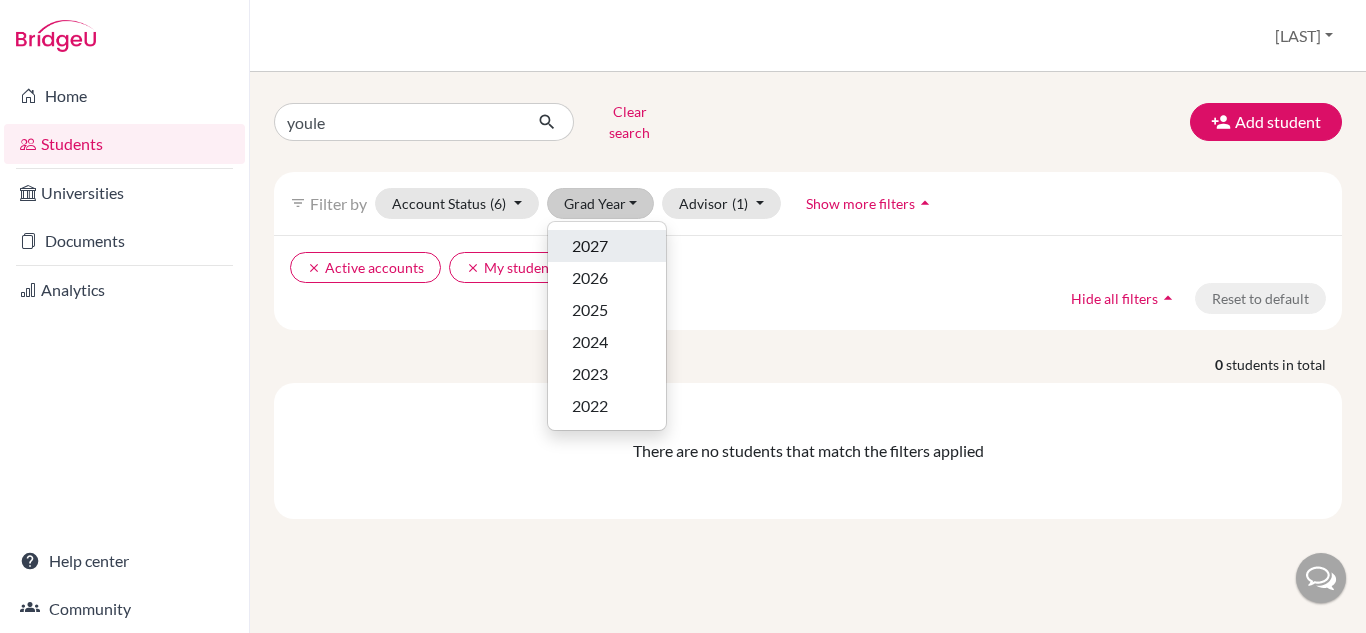 click on "2027" at bounding box center [607, 246] 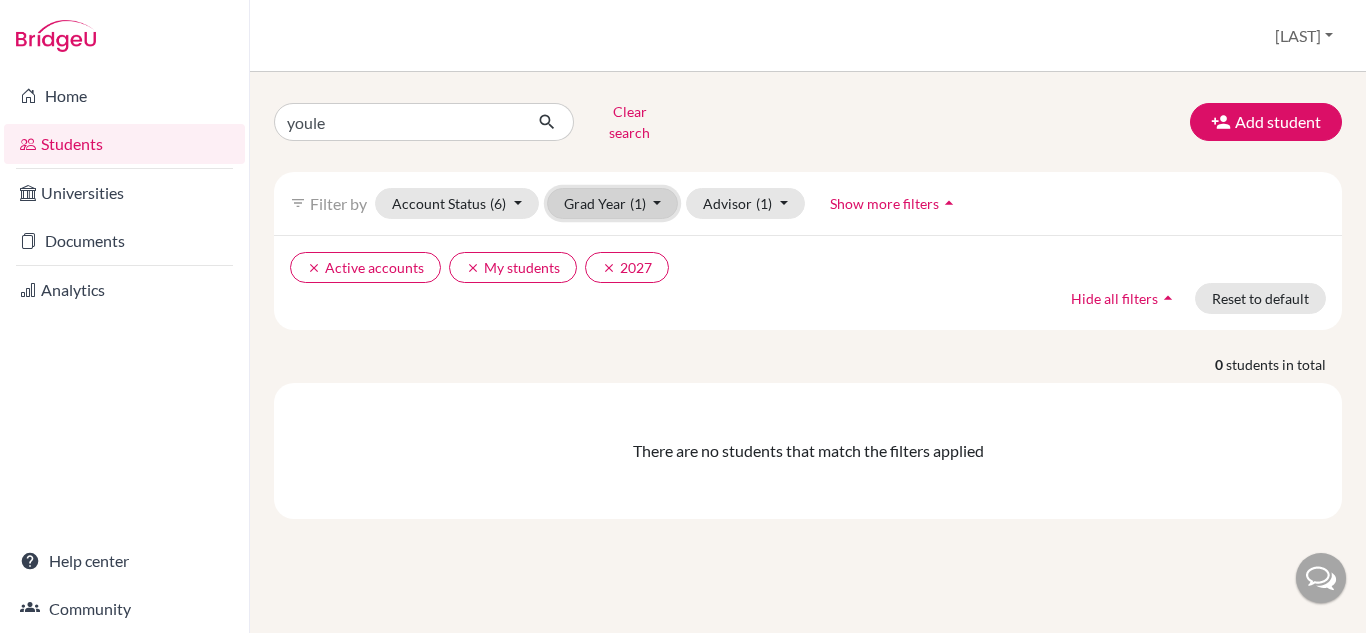 click on "Grad Year (1)" at bounding box center [613, 203] 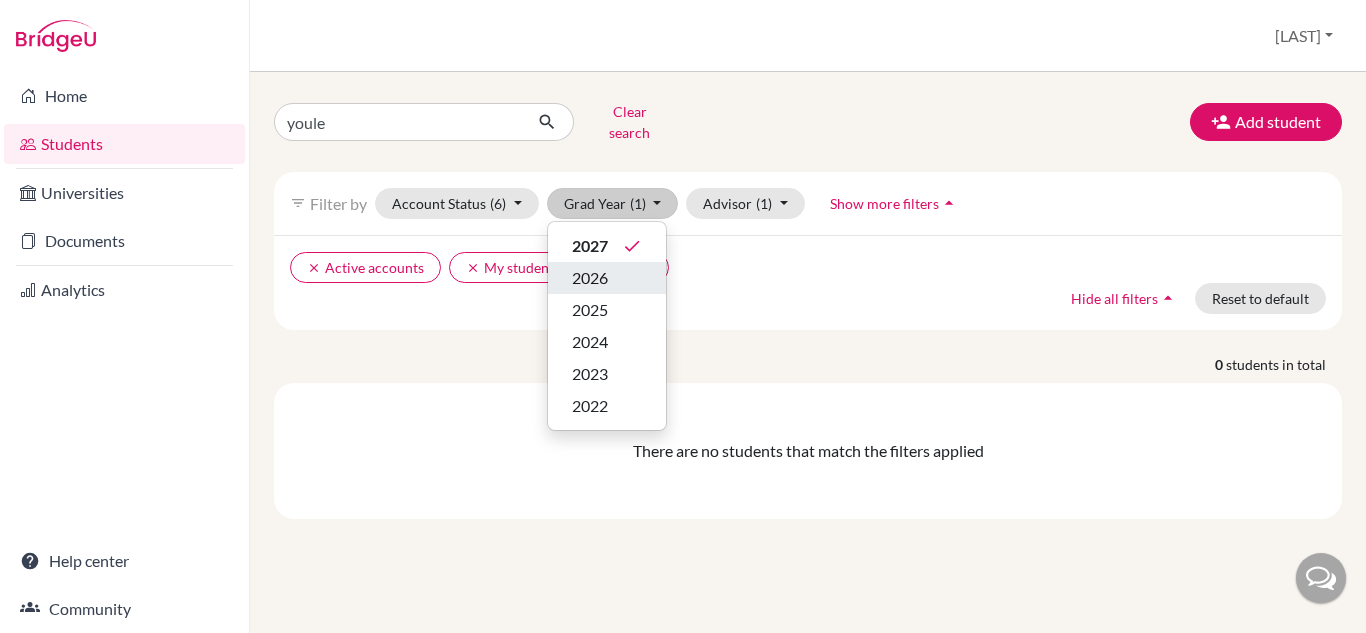 click on "2026" at bounding box center [607, 278] 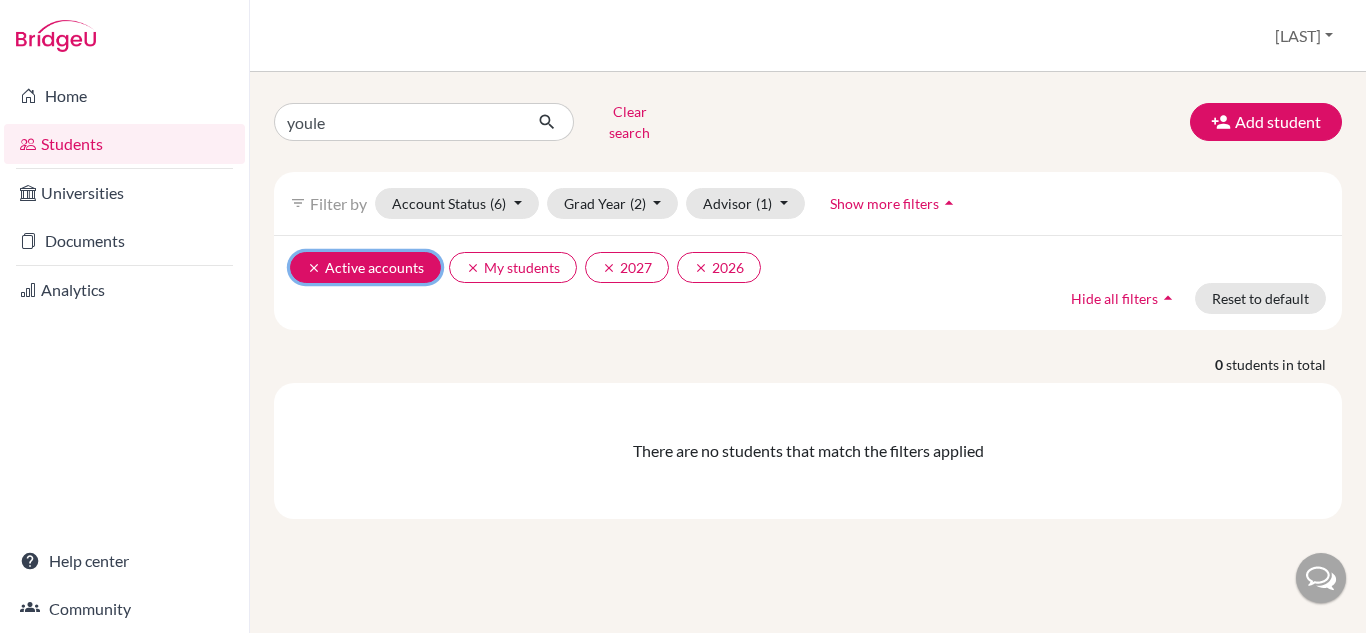 click on "clear" at bounding box center (314, 268) 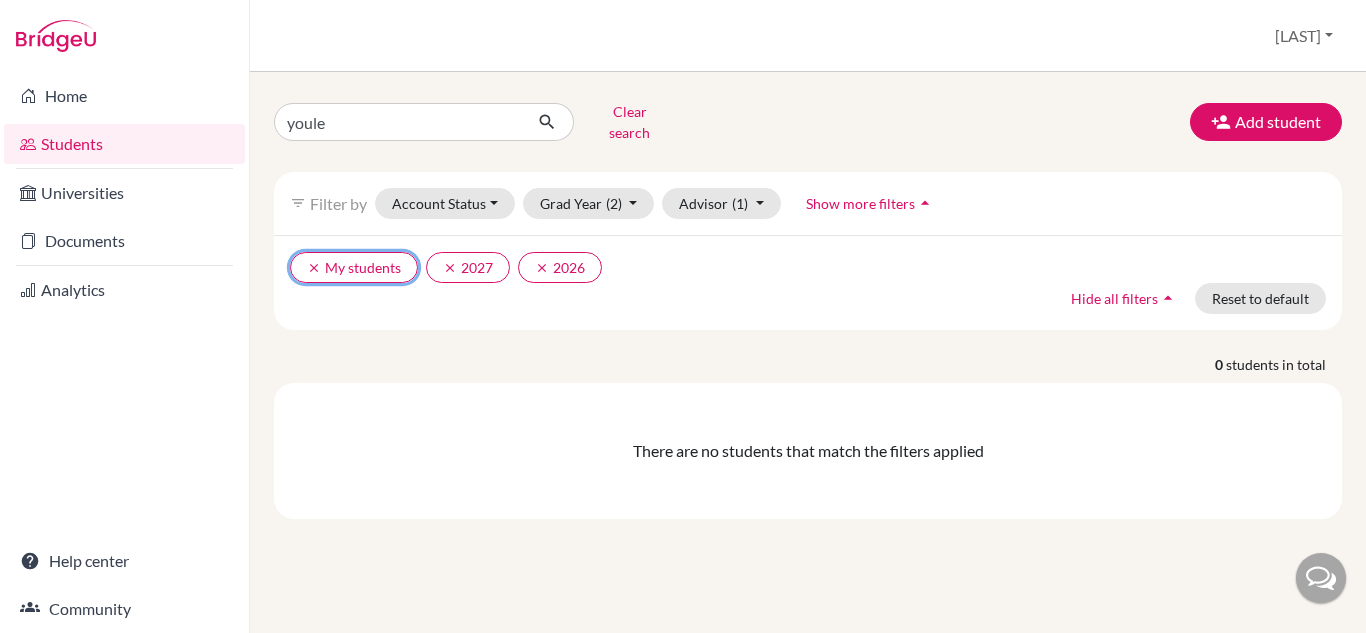 click on "clear" at bounding box center [314, 268] 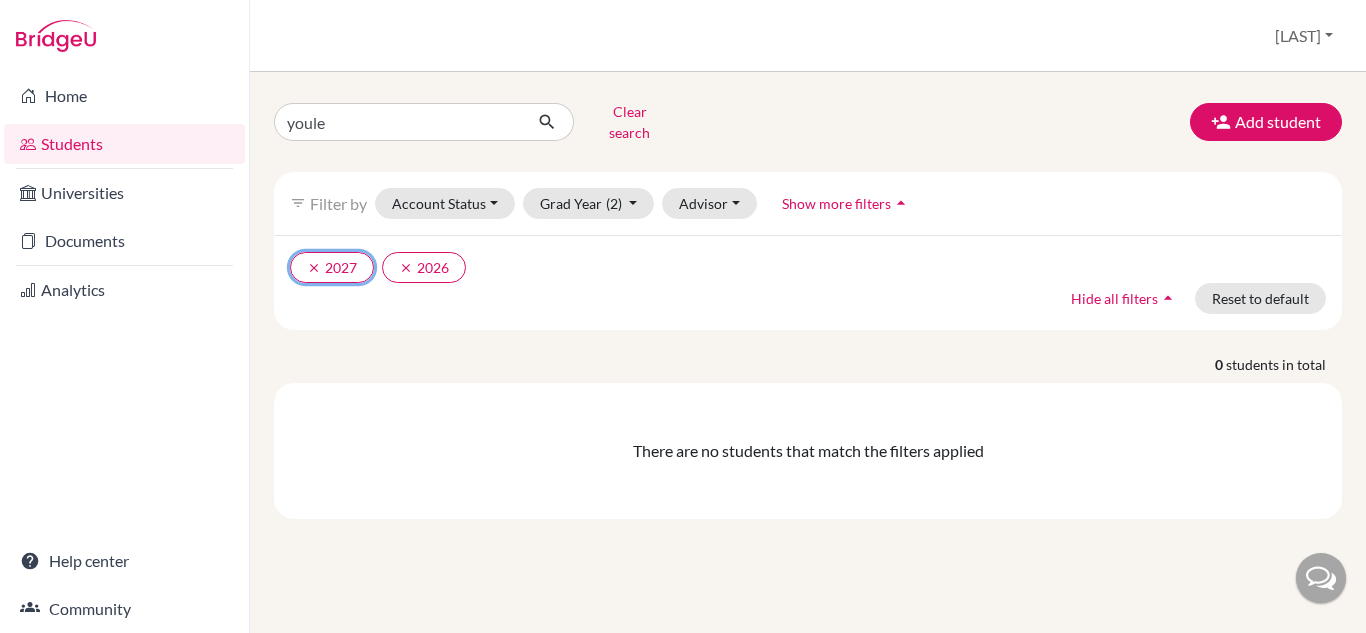 click on "clear" at bounding box center [314, 268] 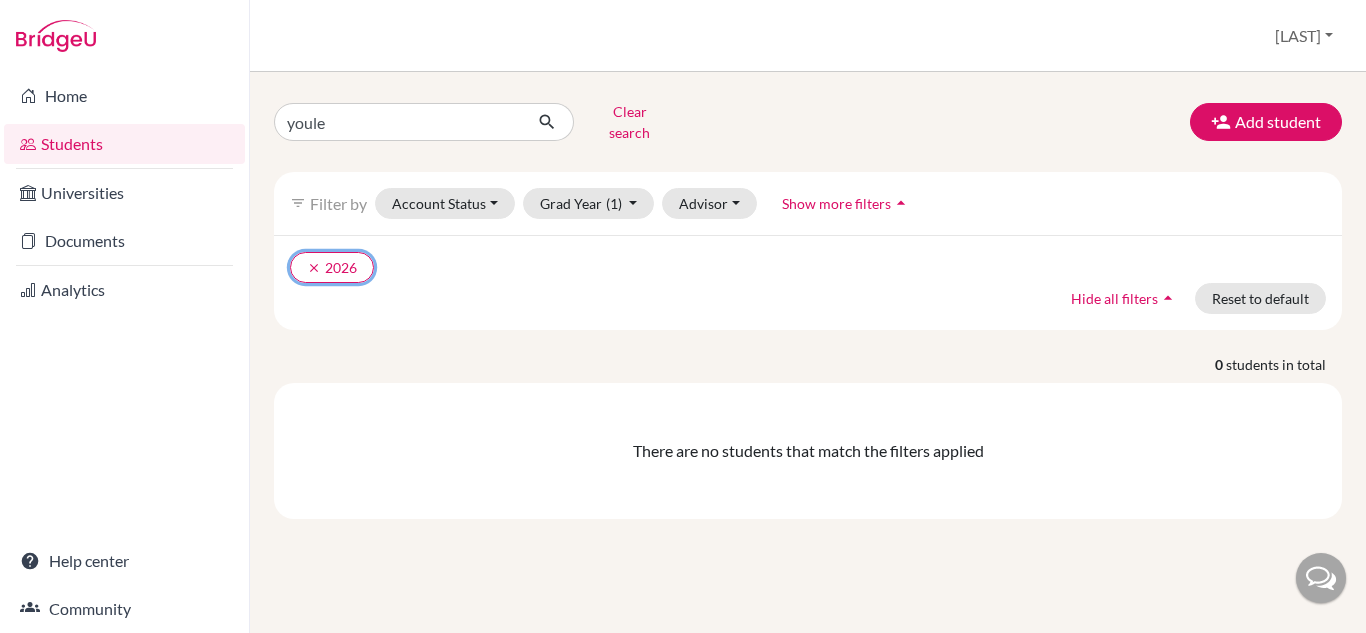 click on "clear" at bounding box center [314, 268] 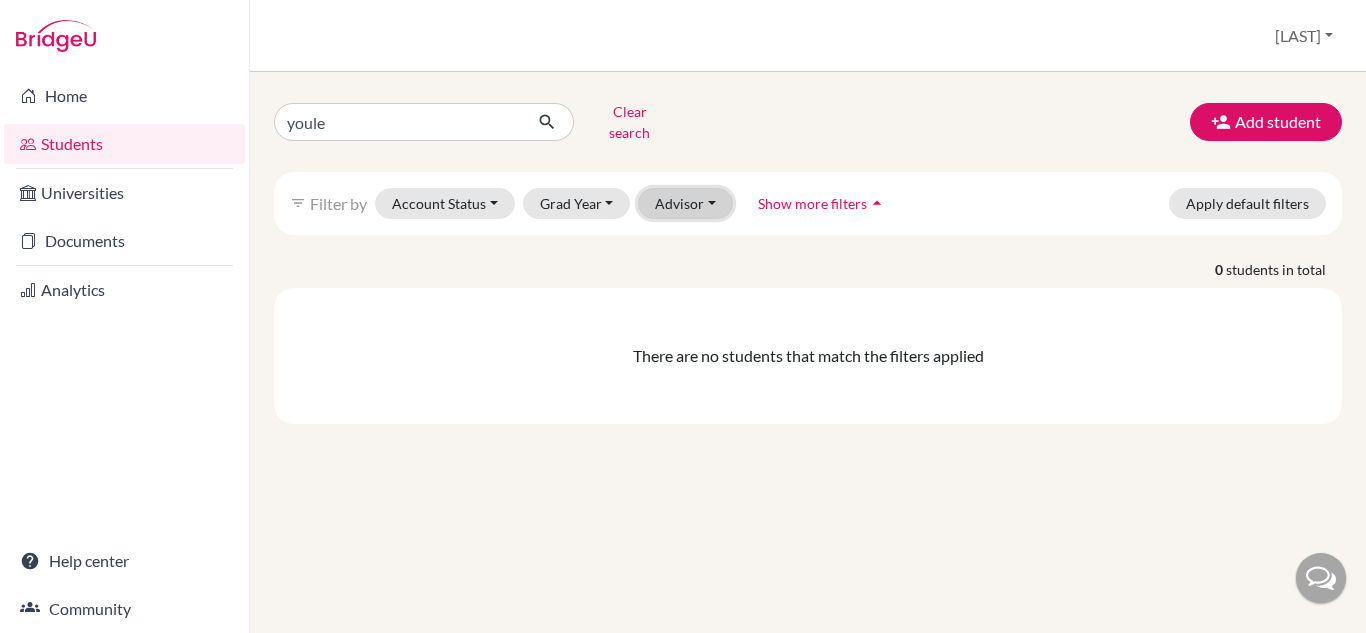 click on "Advisor" at bounding box center (685, 203) 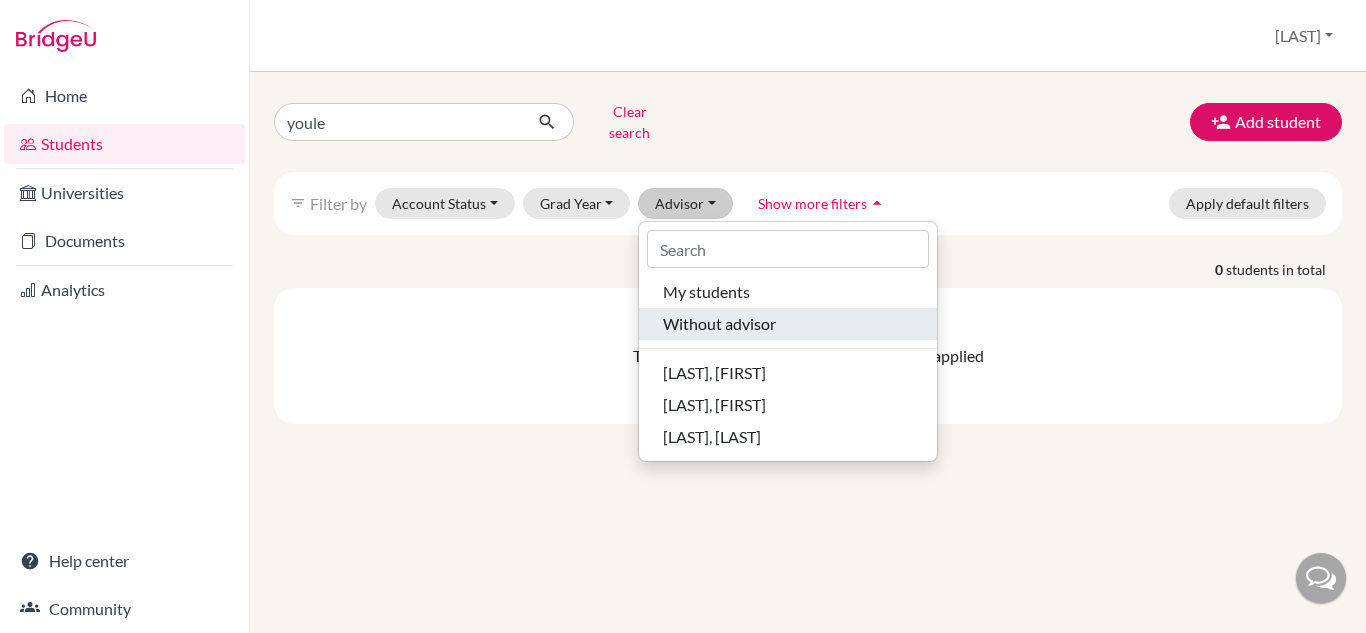 click on "Without advisor" at bounding box center [719, 324] 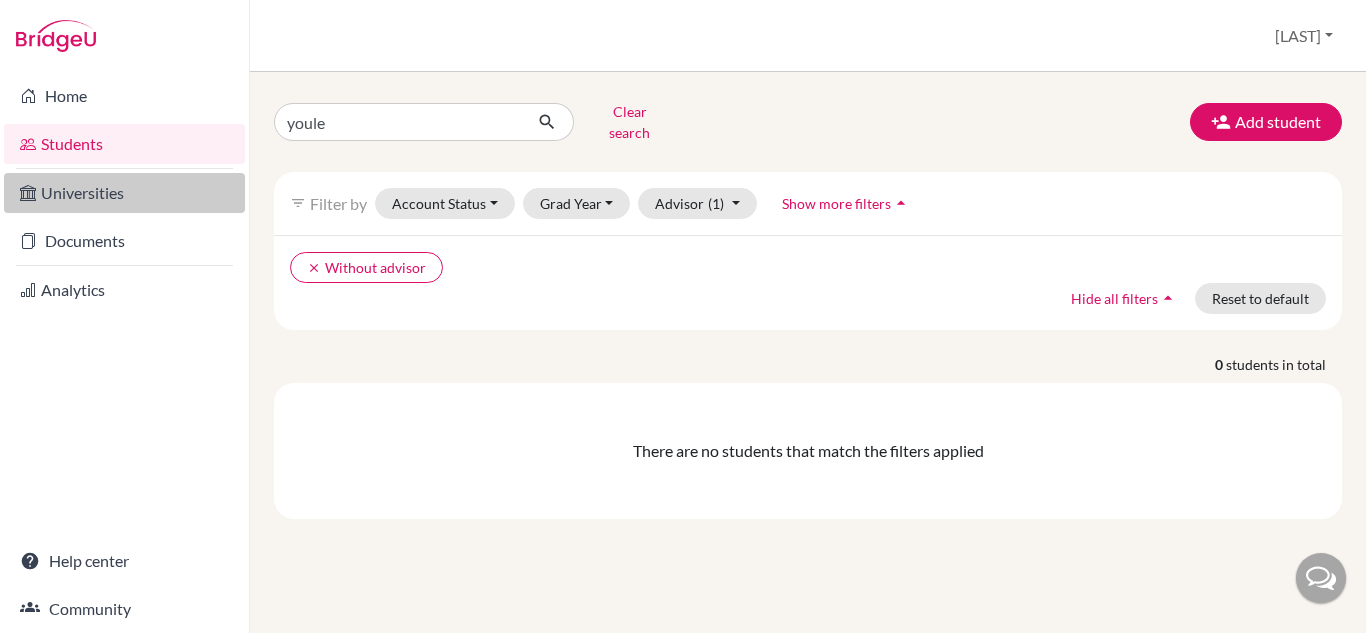 click on "Universities" at bounding box center [124, 193] 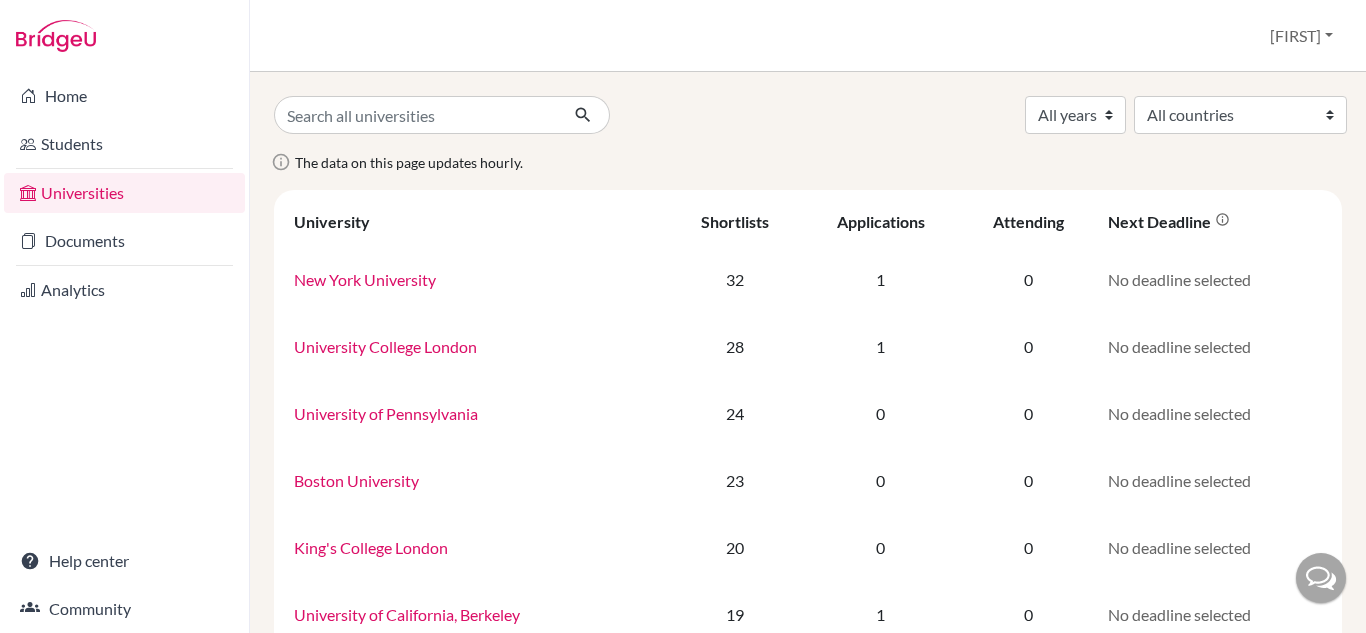 scroll, scrollTop: 0, scrollLeft: 0, axis: both 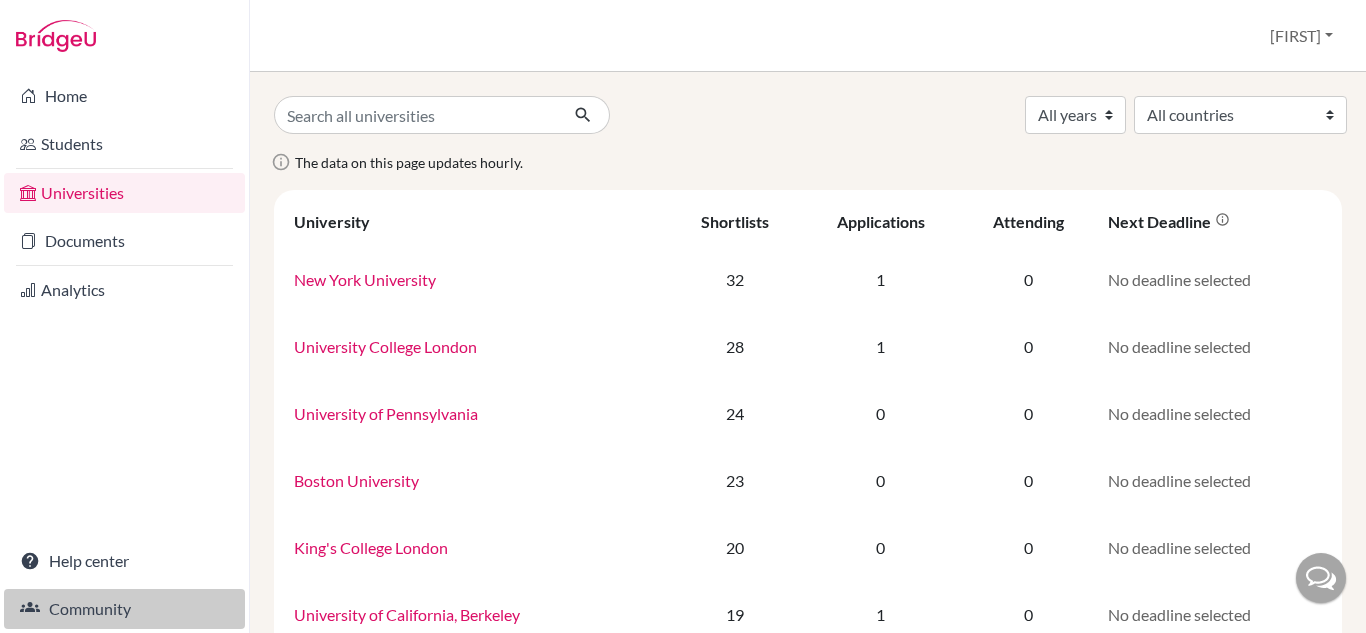 click on "Community" at bounding box center (124, 609) 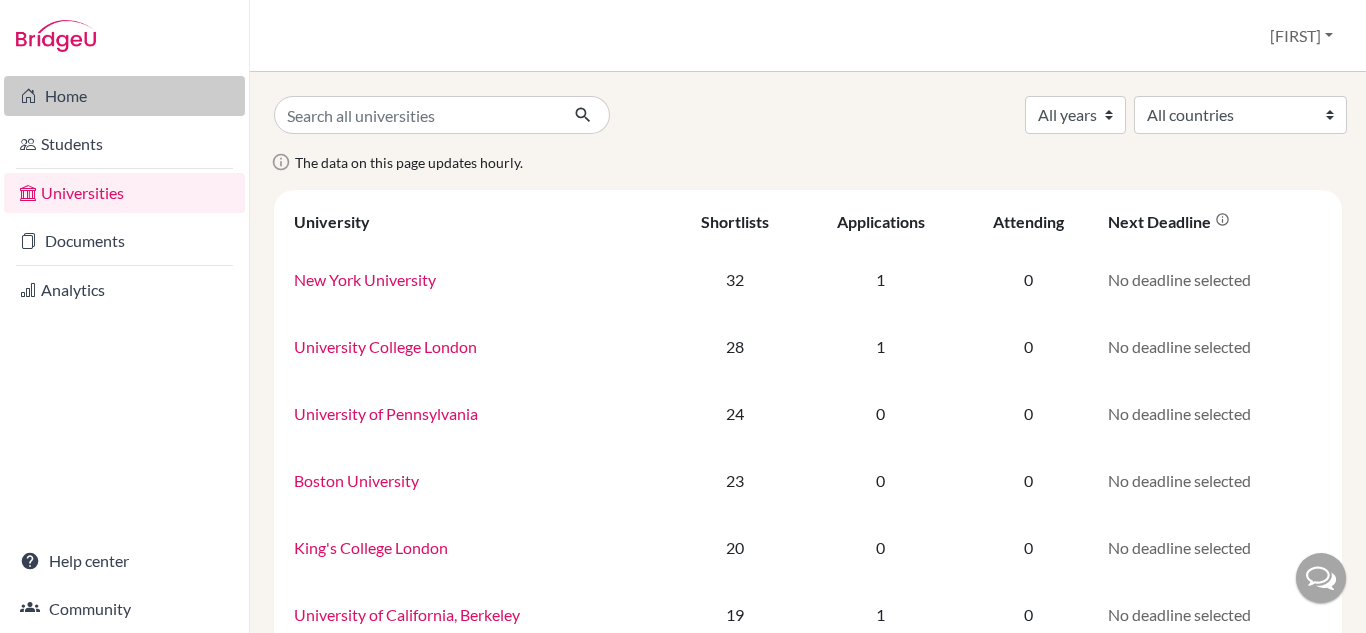 click on "Home" at bounding box center [124, 96] 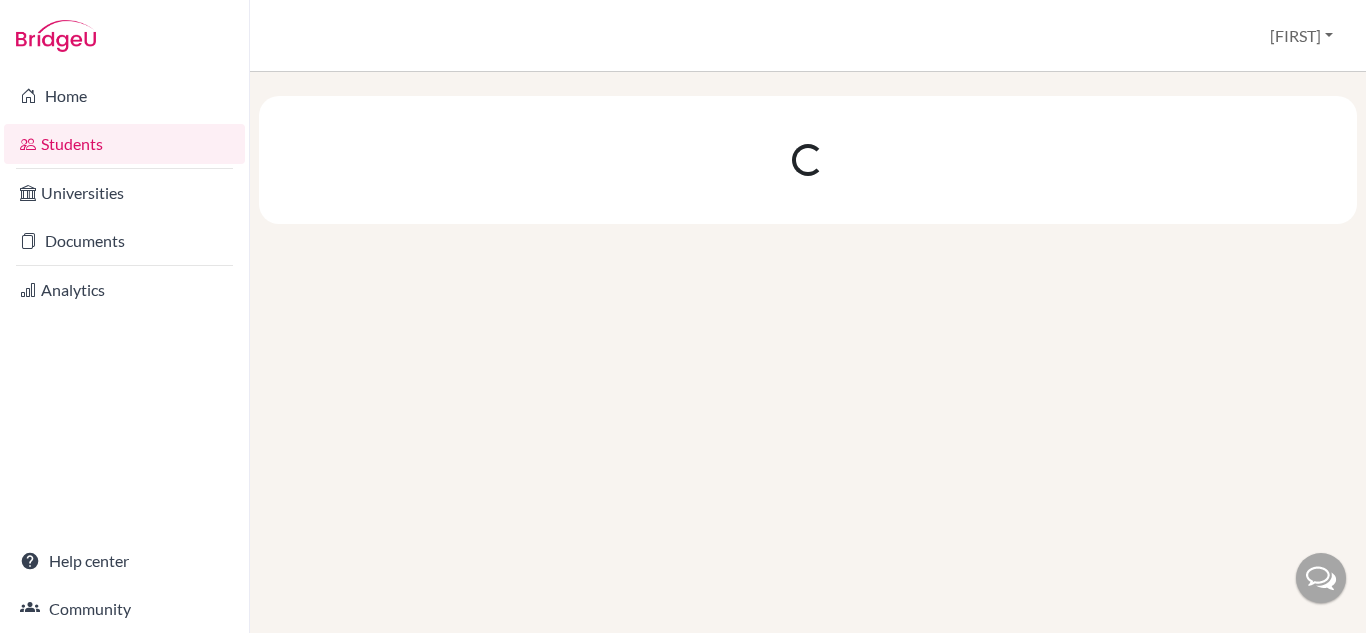 scroll, scrollTop: 0, scrollLeft: 0, axis: both 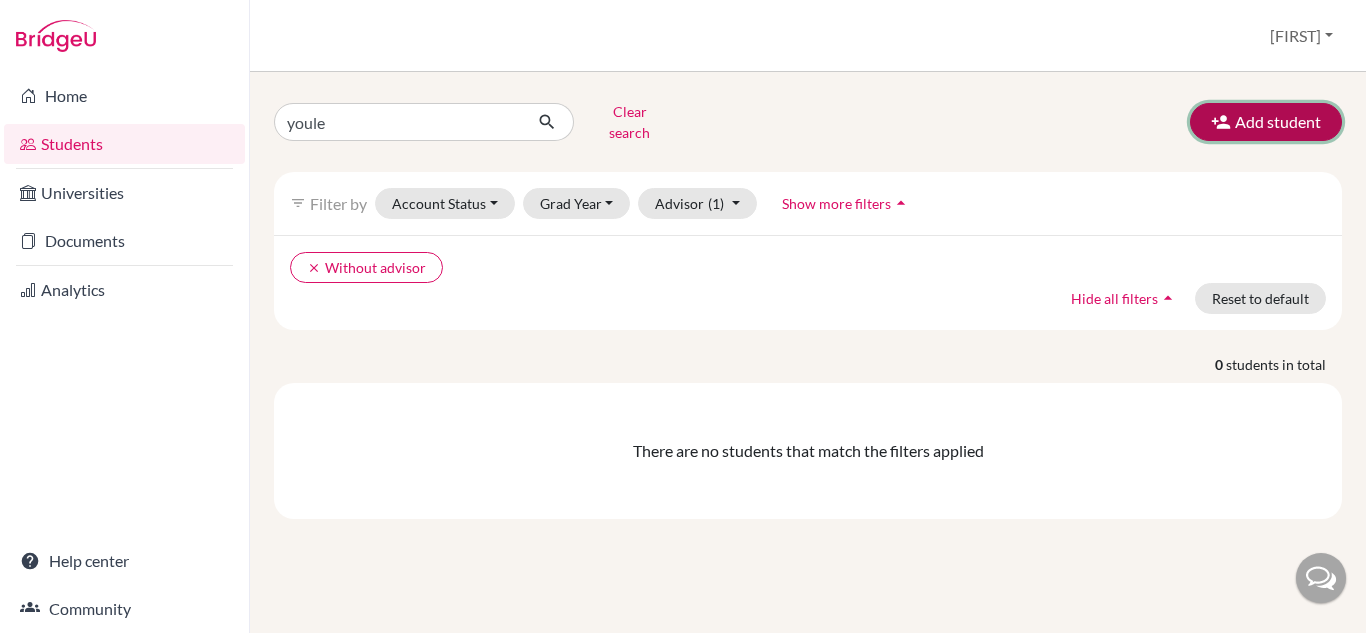 click on "Add student" at bounding box center [1266, 122] 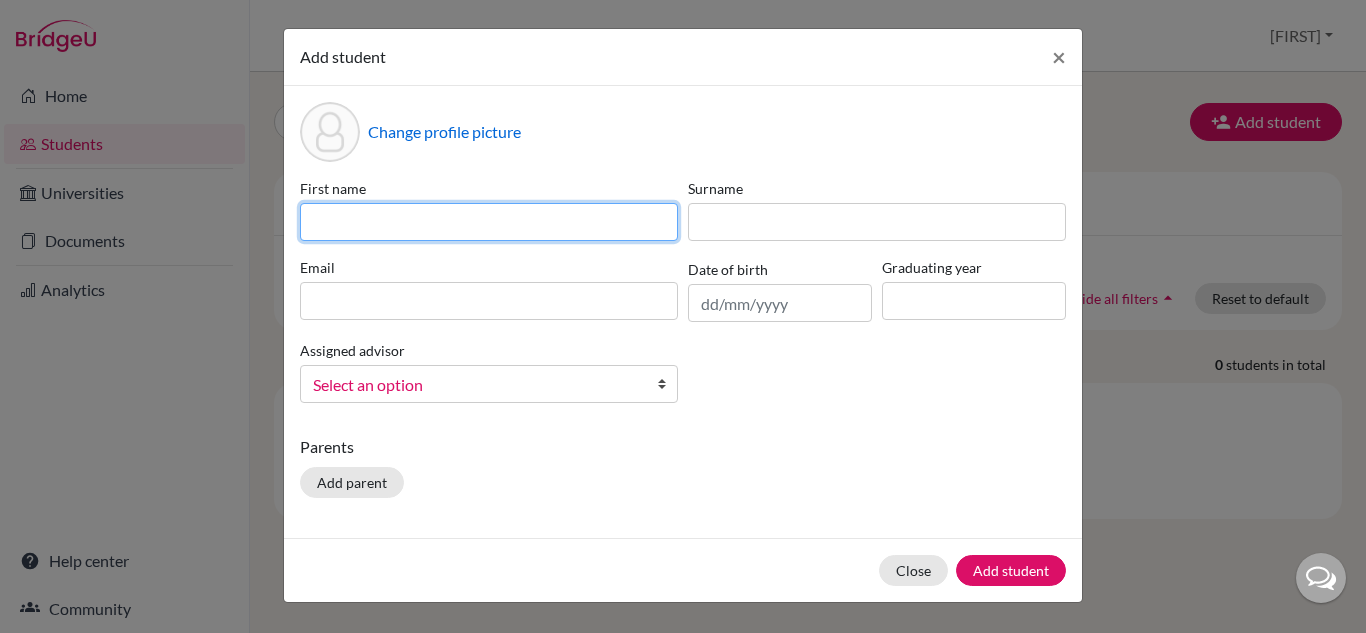click at bounding box center (489, 222) 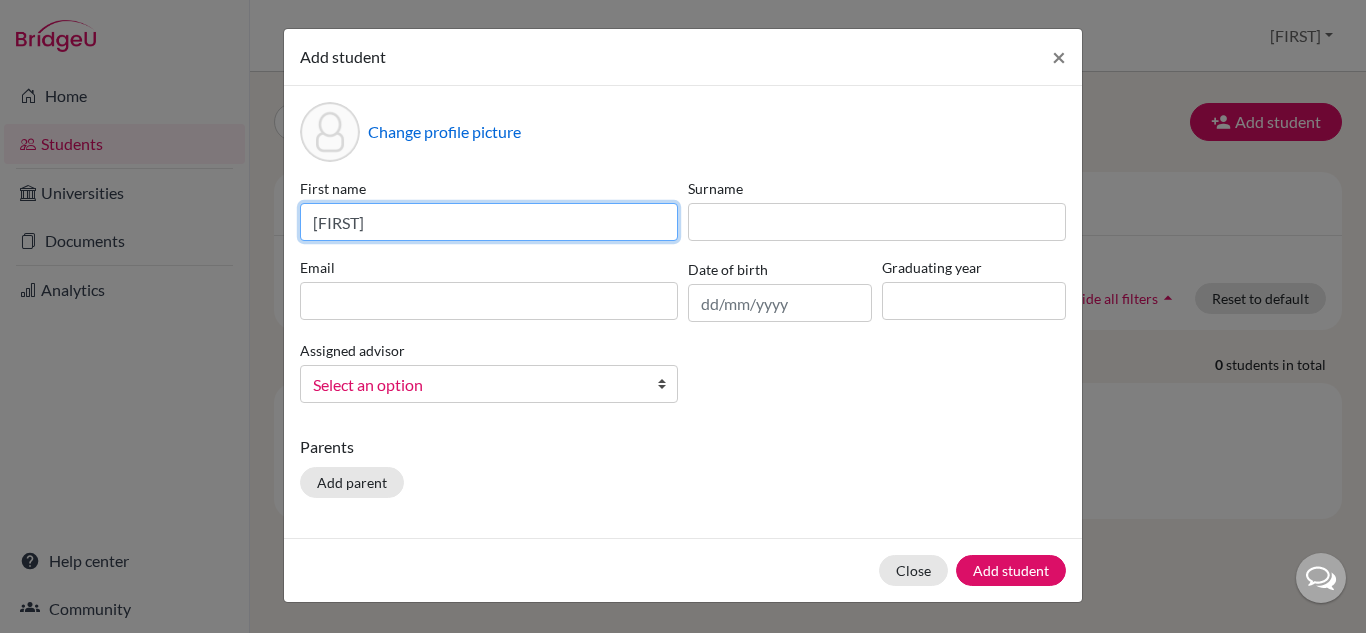 type on "[FIRST]" 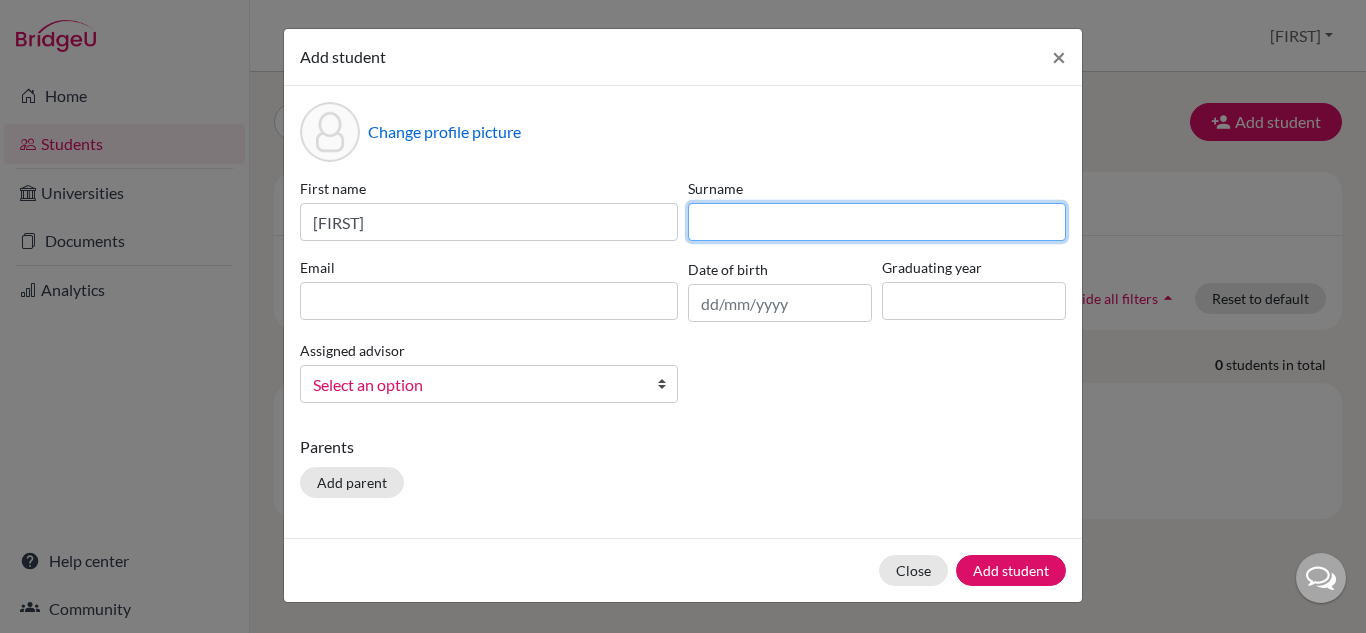 click at bounding box center [877, 222] 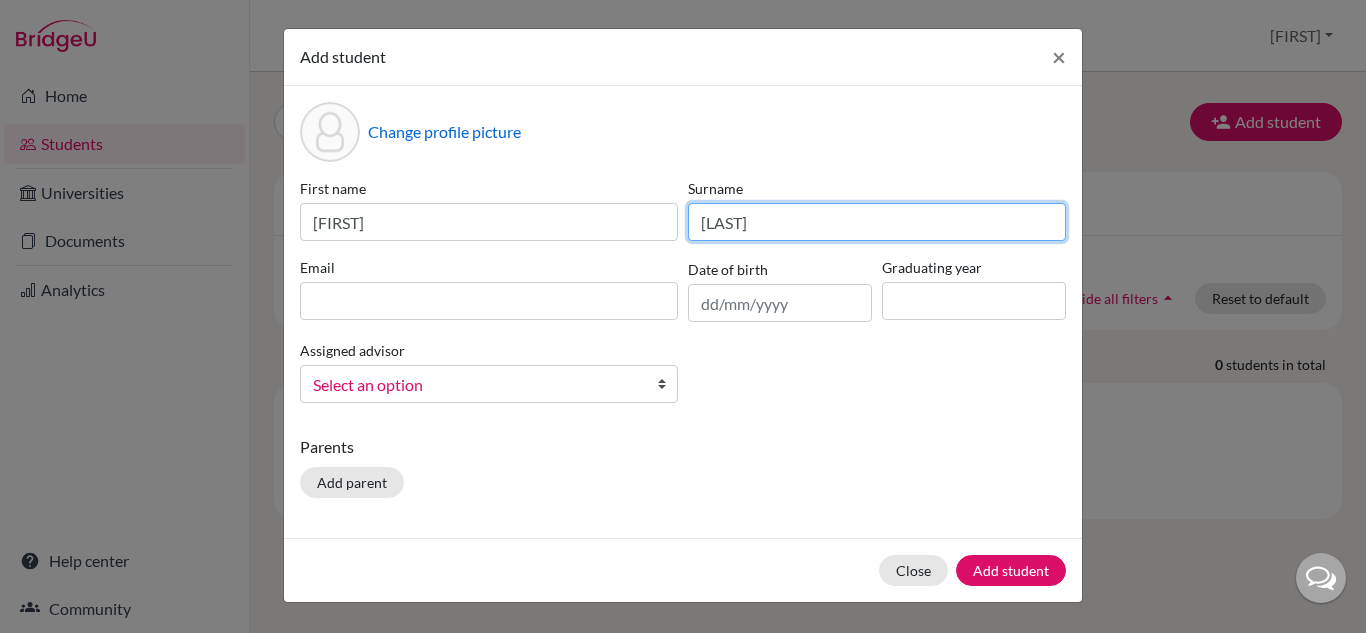 type on "[LAST]" 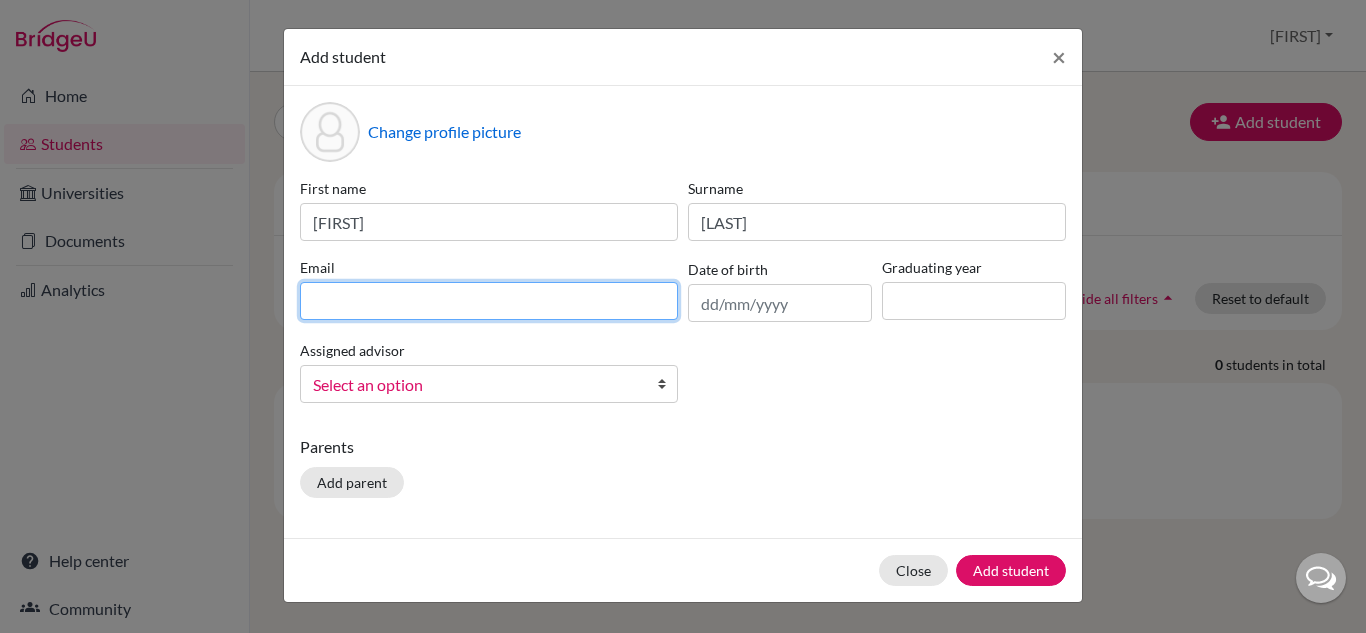 click at bounding box center [489, 301] 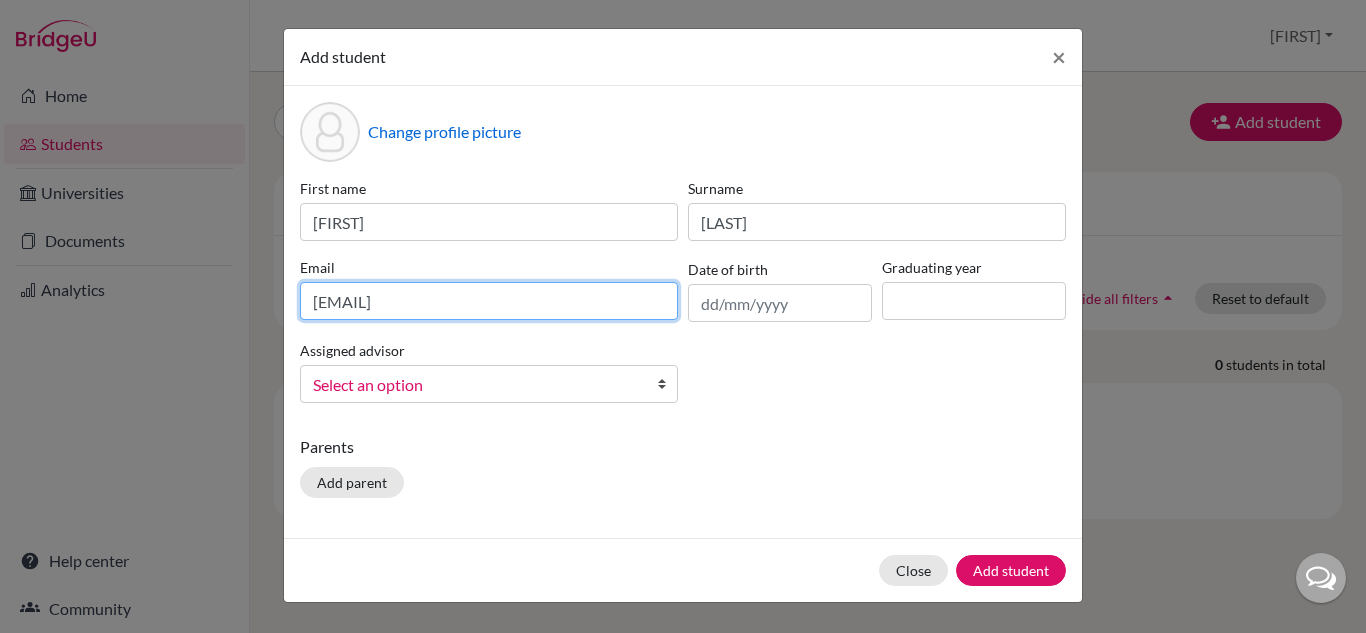 type on "[EMAIL]" 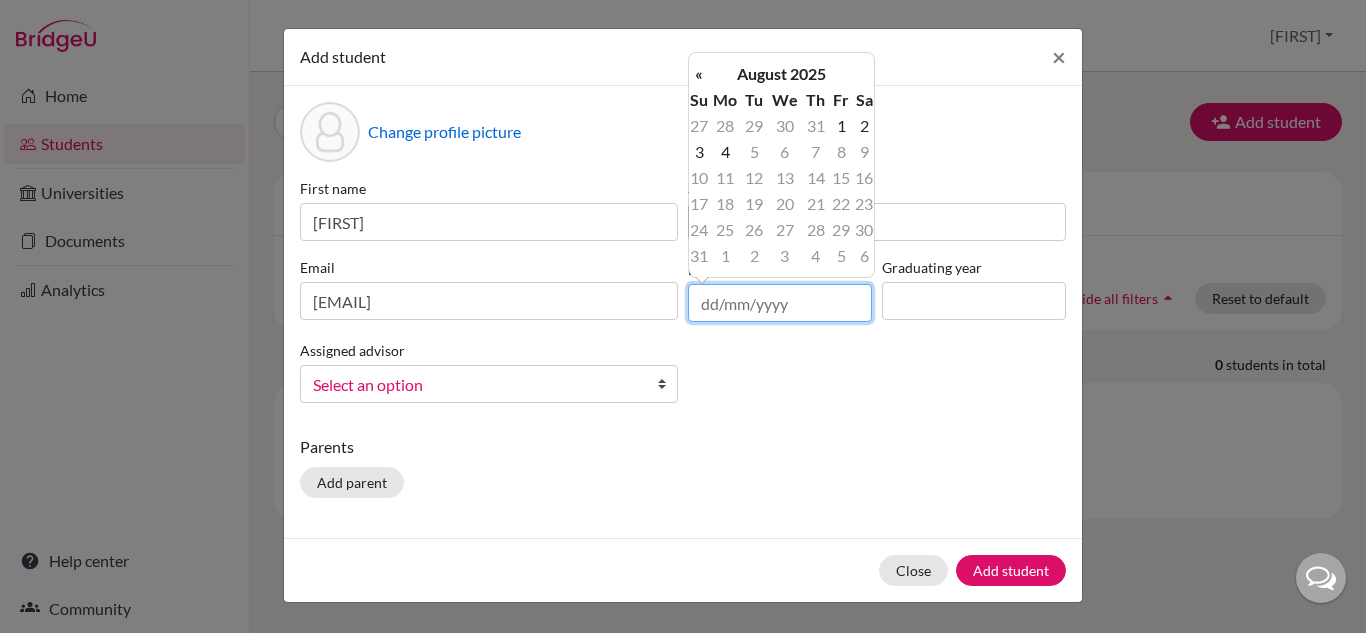 click at bounding box center (780, 303) 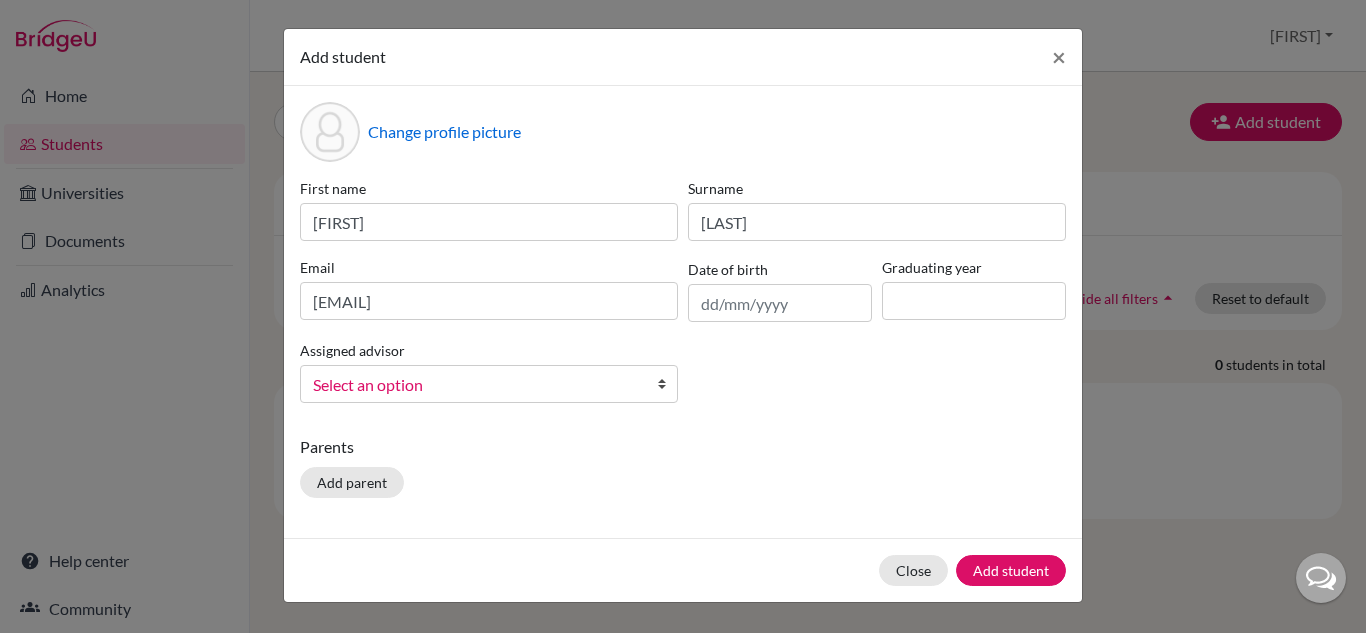 click on "First name [FIRST] Surname [LAST] Email [EMAIL] Date of birth [DATE] Graduating year [YEAR] Assigned advisor [LAST], [FIRST] [LAST], [FIRST] [LAST], [FIRST] [LAST], [FIRST] 	 [LAST], [FIRST]
Select an option" at bounding box center [683, 298] 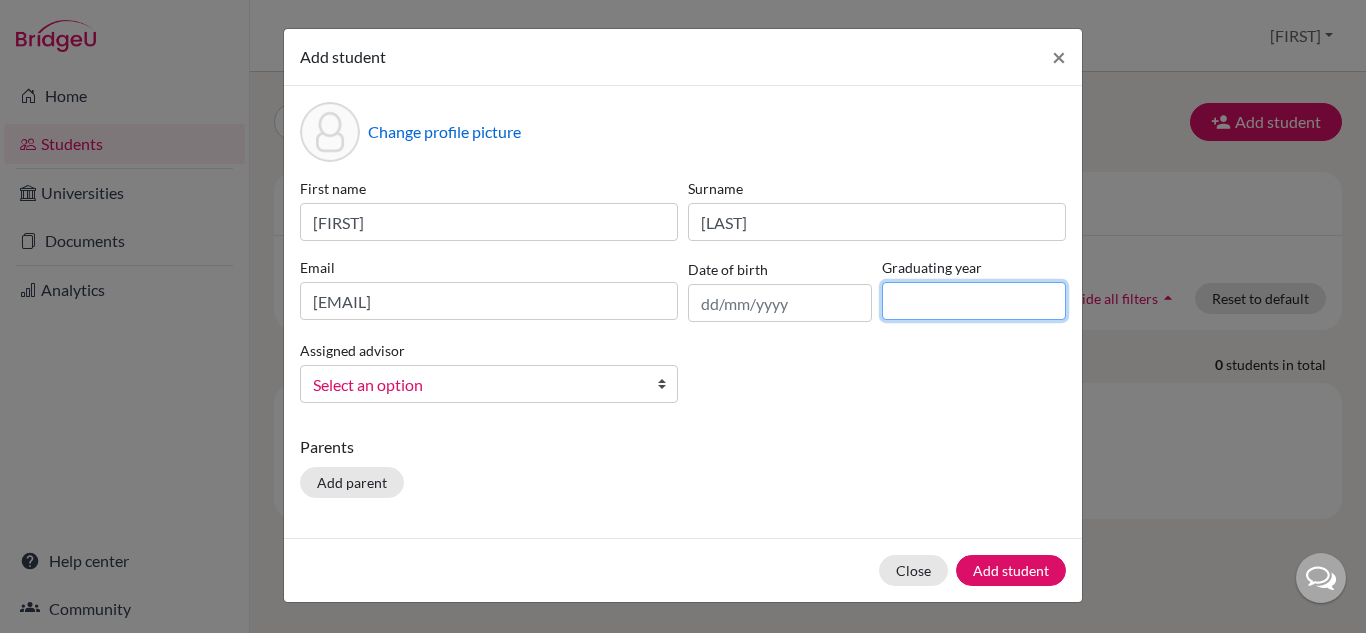 click at bounding box center [974, 301] 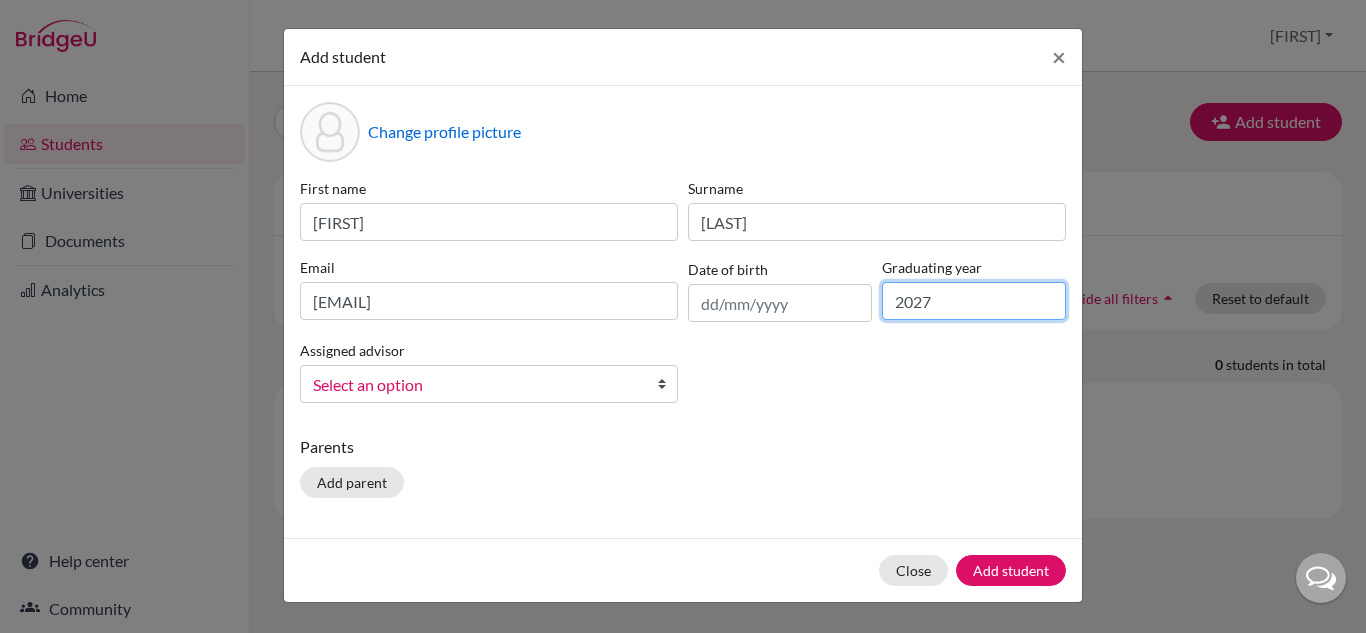 type on "2027" 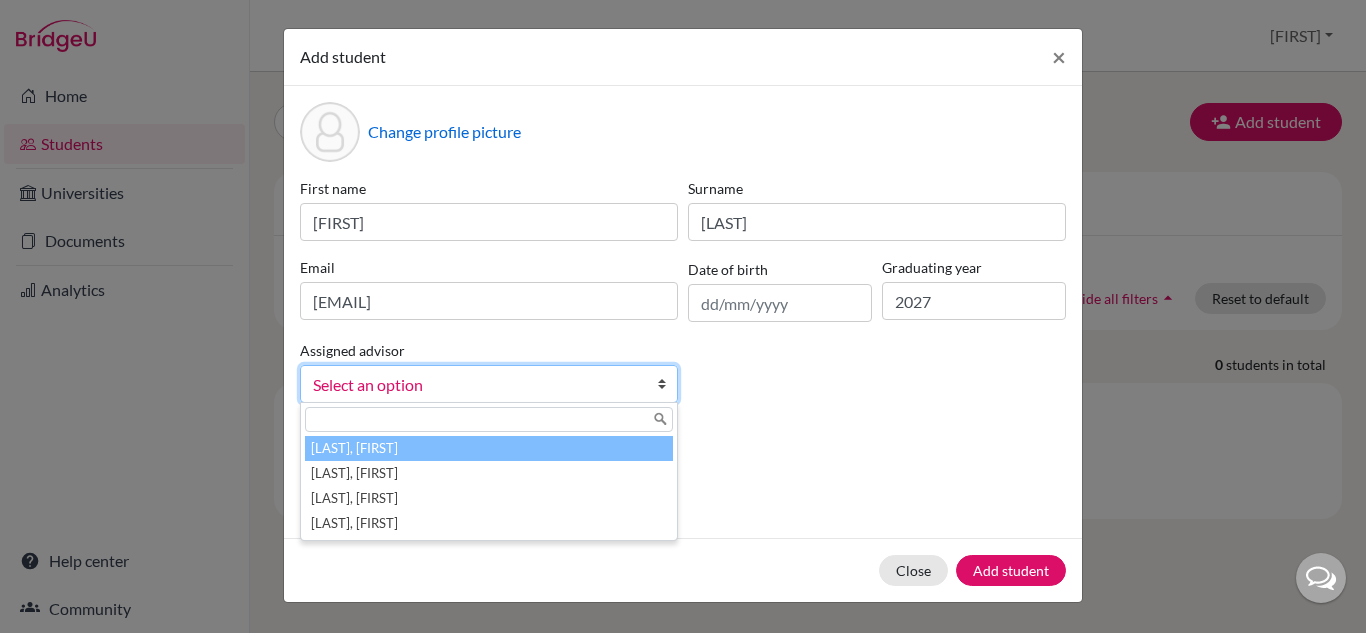 click on "Select an option" at bounding box center [489, 384] 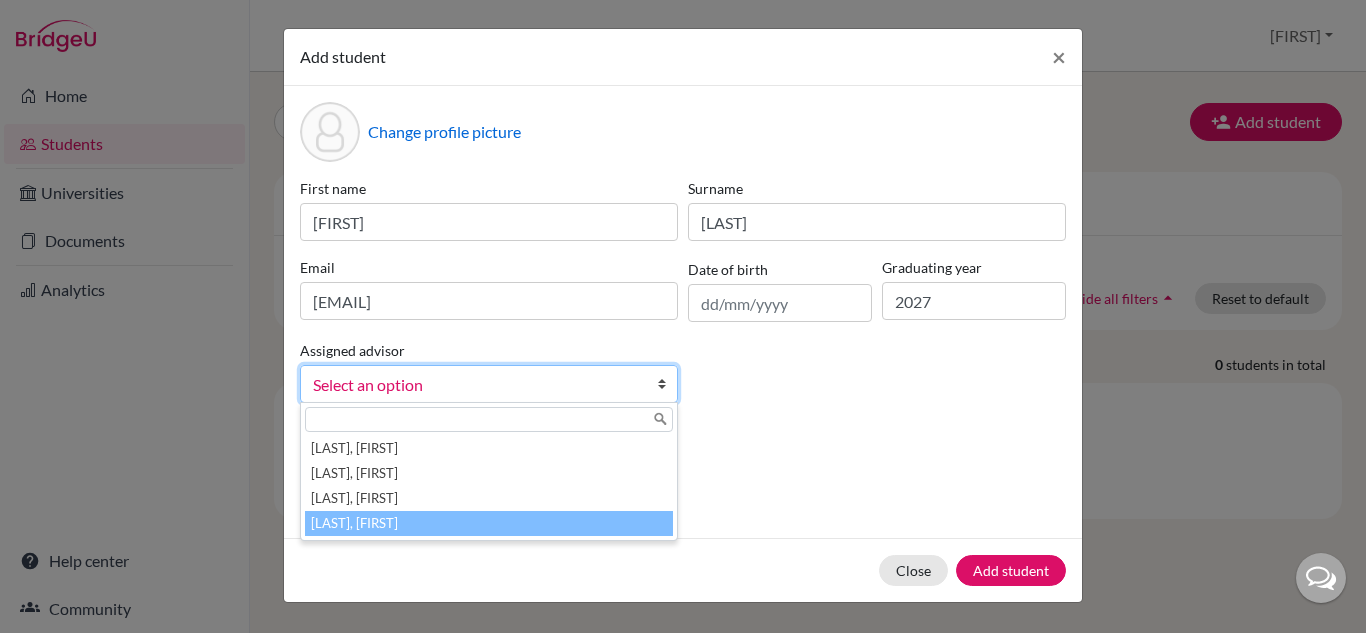 click on "[LAST], [FIRST]" at bounding box center [489, 523] 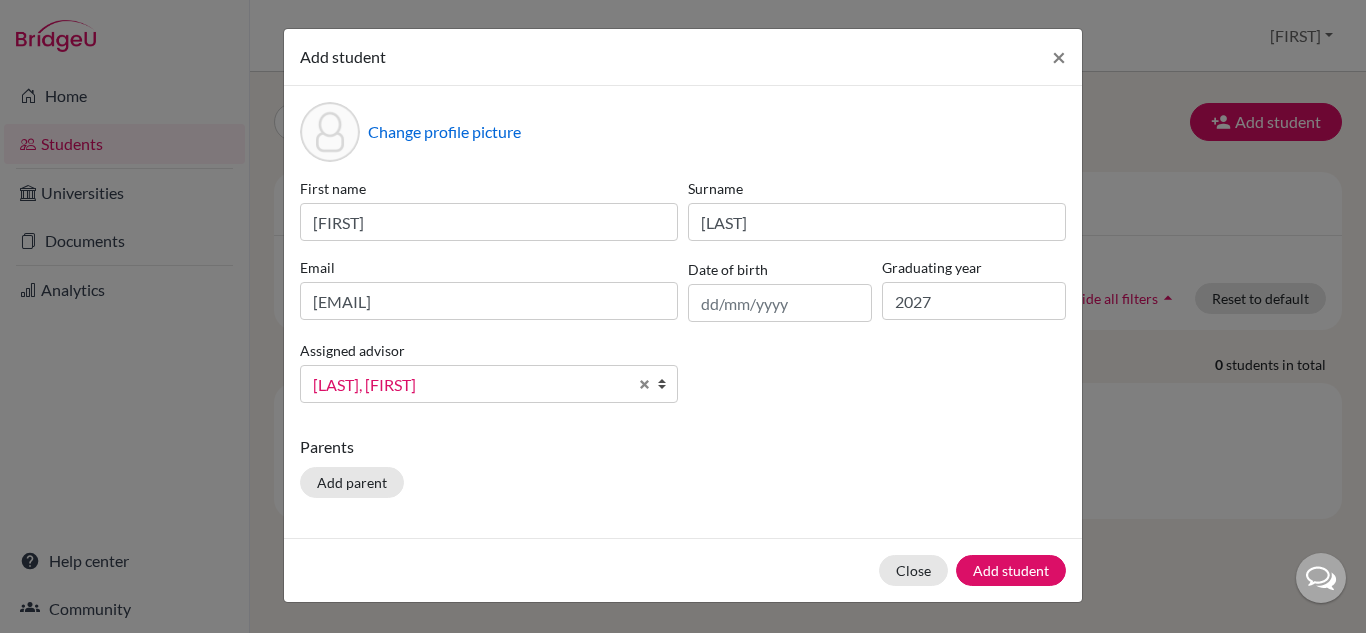 click on "Change profile picture First name [FIRST] Surname [LAST] Email [EMAIL] Date of birth [DATE] Graduating year [YEAR] Assigned advisor [LAST], [FIRST] [LAST], [FIRST] [LAST], [FIRST] [LAST], [FIRST] 	 [LAST], [FIRST]
Vaz, Susana
Dias, Rafael Riley, Jane Smith, Guy	 Vaz, Susana
Parents Add parent" at bounding box center (683, 312) 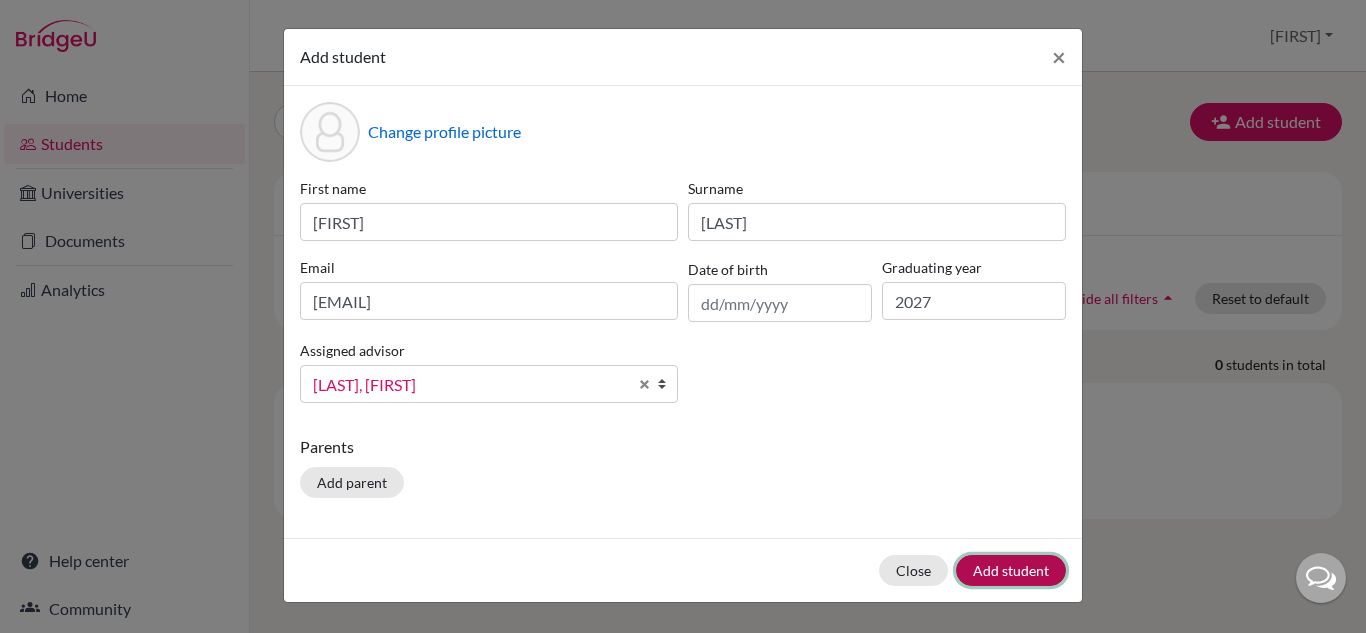 click on "Add student" at bounding box center (1011, 570) 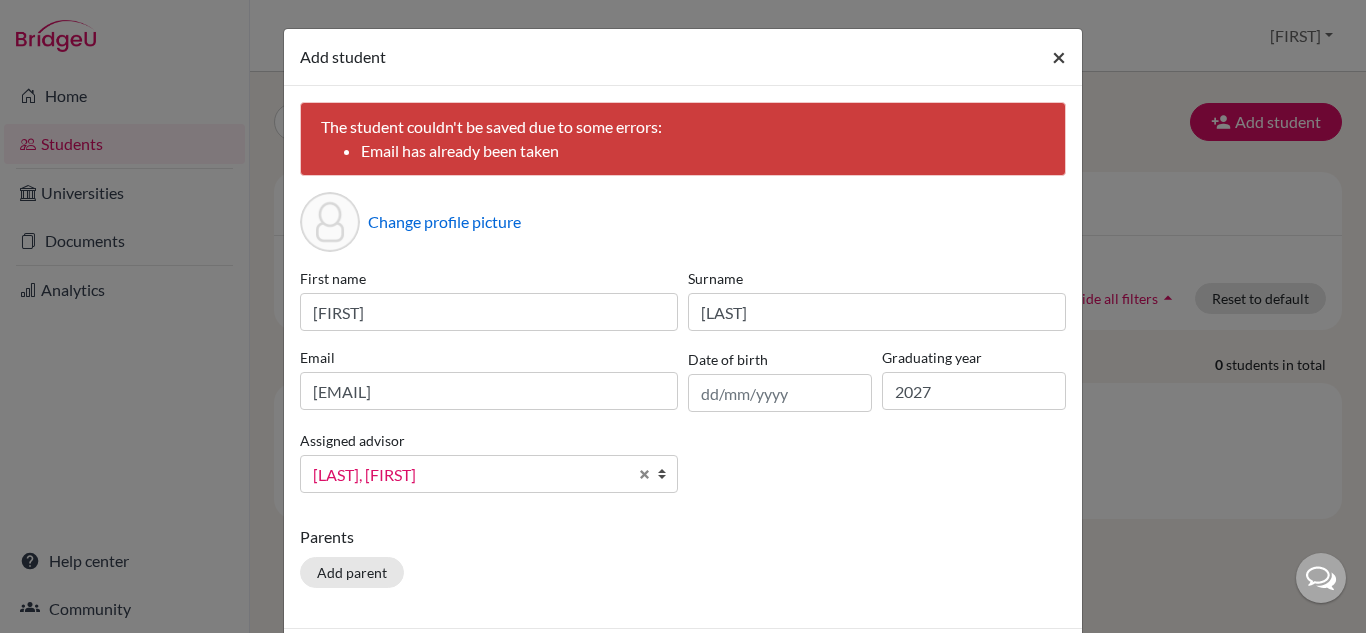 click on "×" at bounding box center [1059, 56] 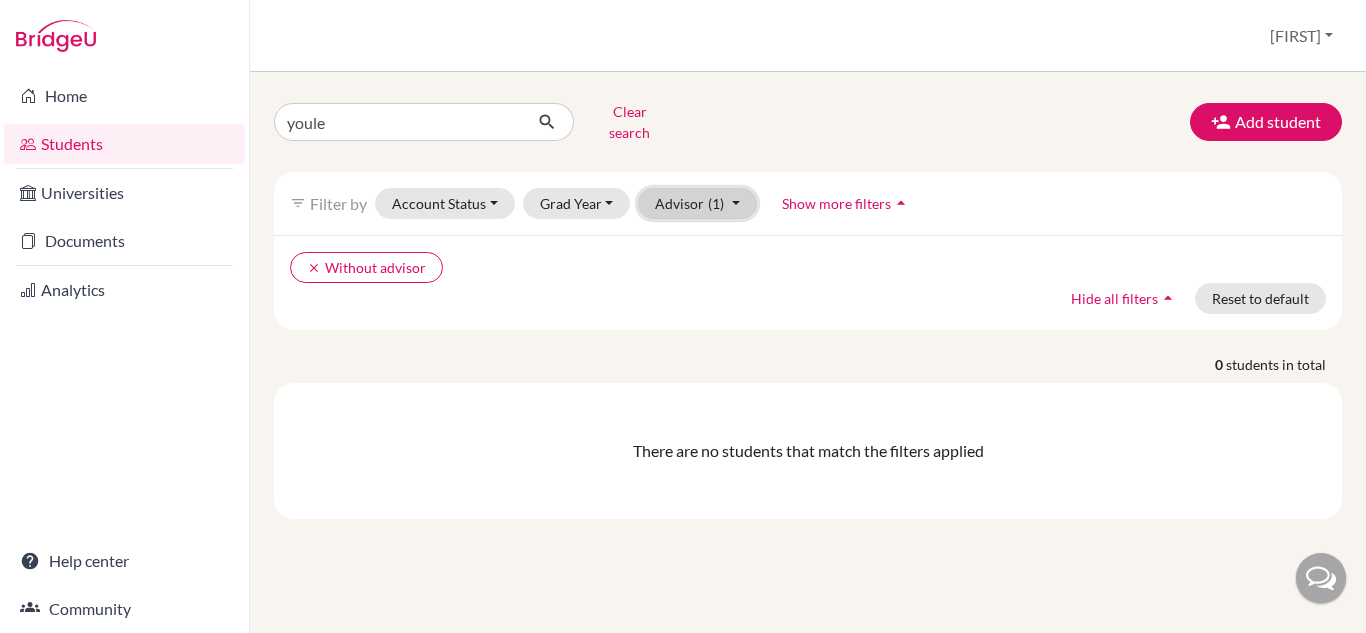 click on "Advisor (1)" at bounding box center (697, 203) 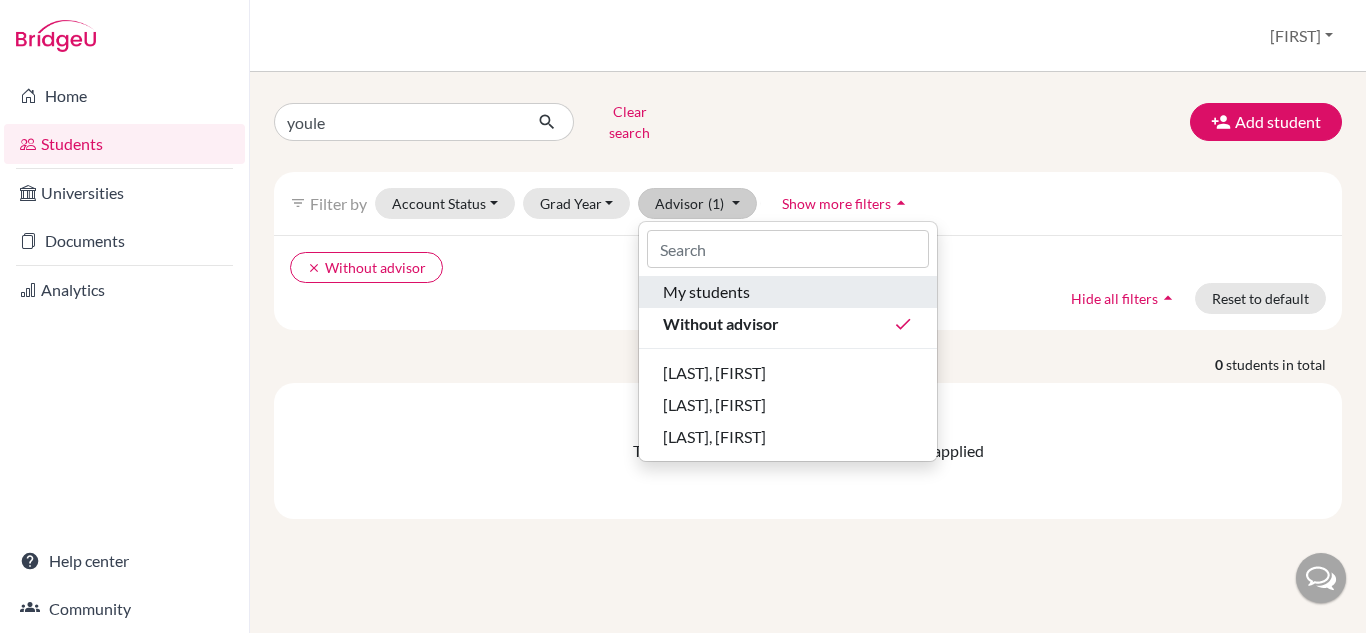 click on "My students" at bounding box center (706, 292) 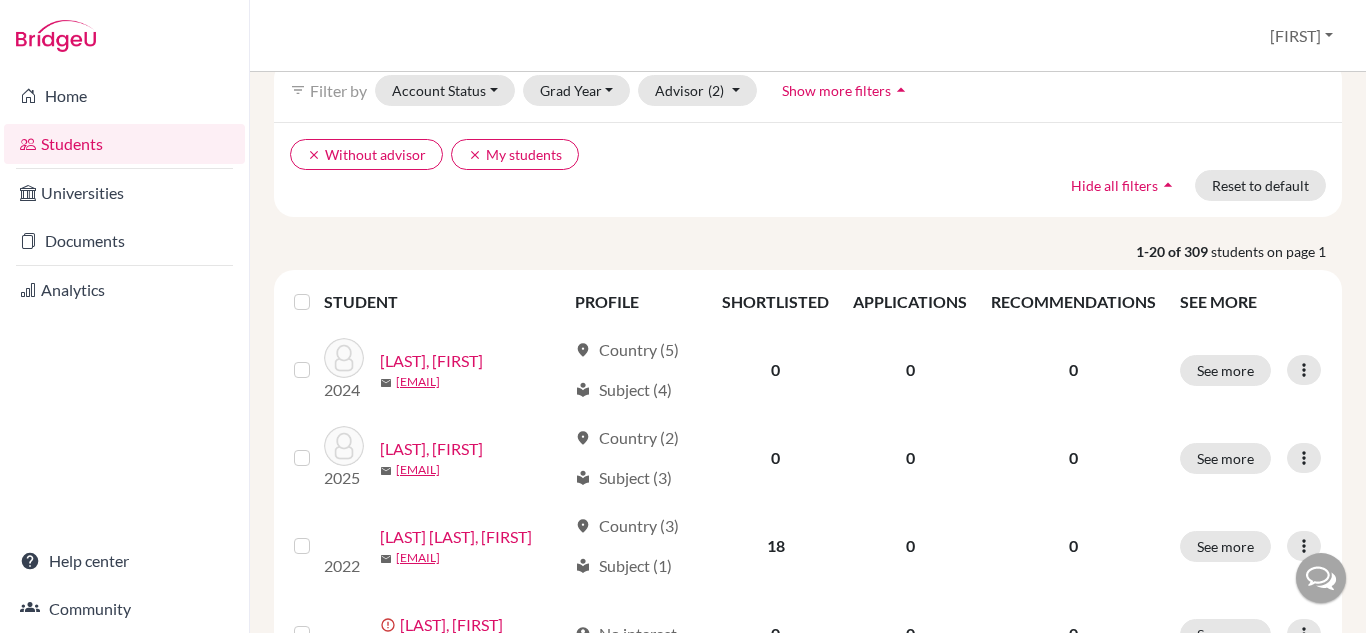 scroll, scrollTop: 118, scrollLeft: 0, axis: vertical 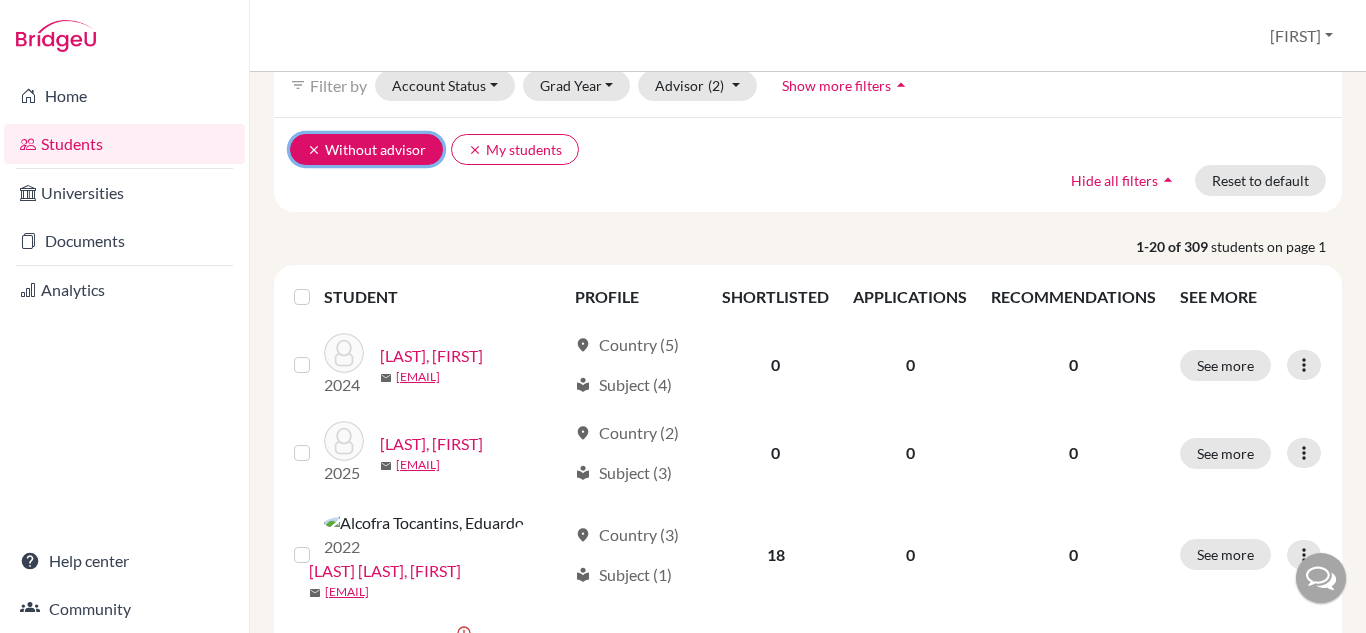 click on "clear" at bounding box center [314, 150] 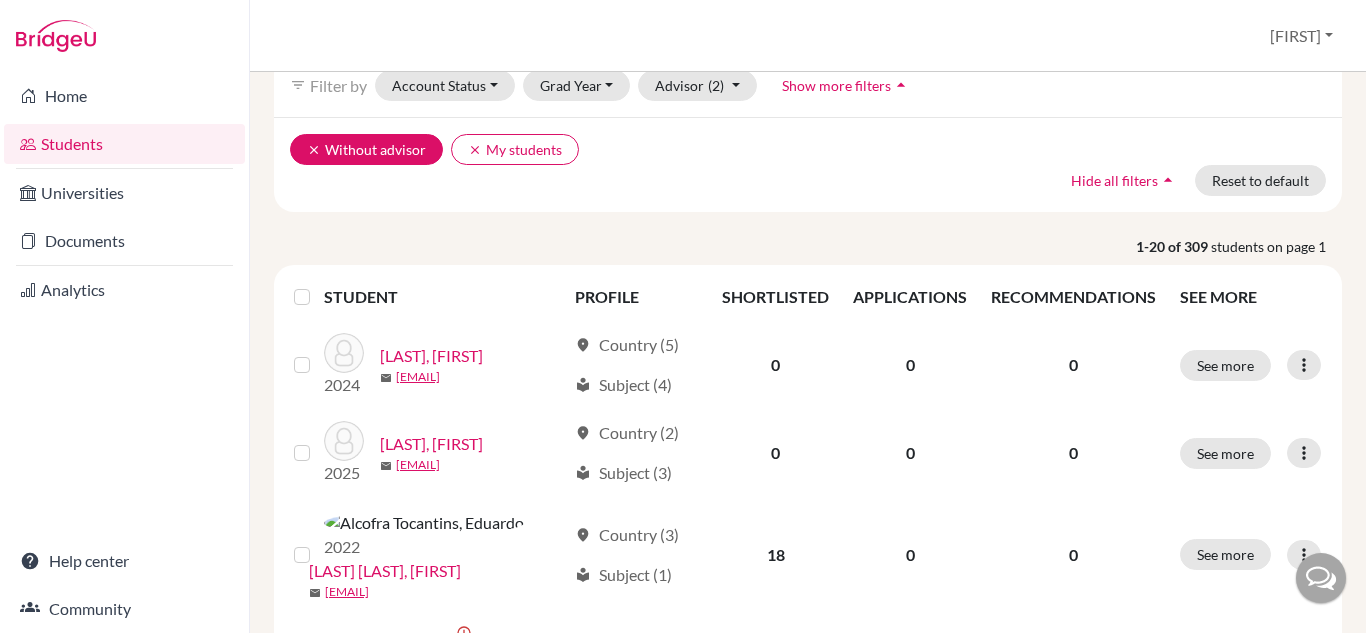 scroll, scrollTop: 0, scrollLeft: 0, axis: both 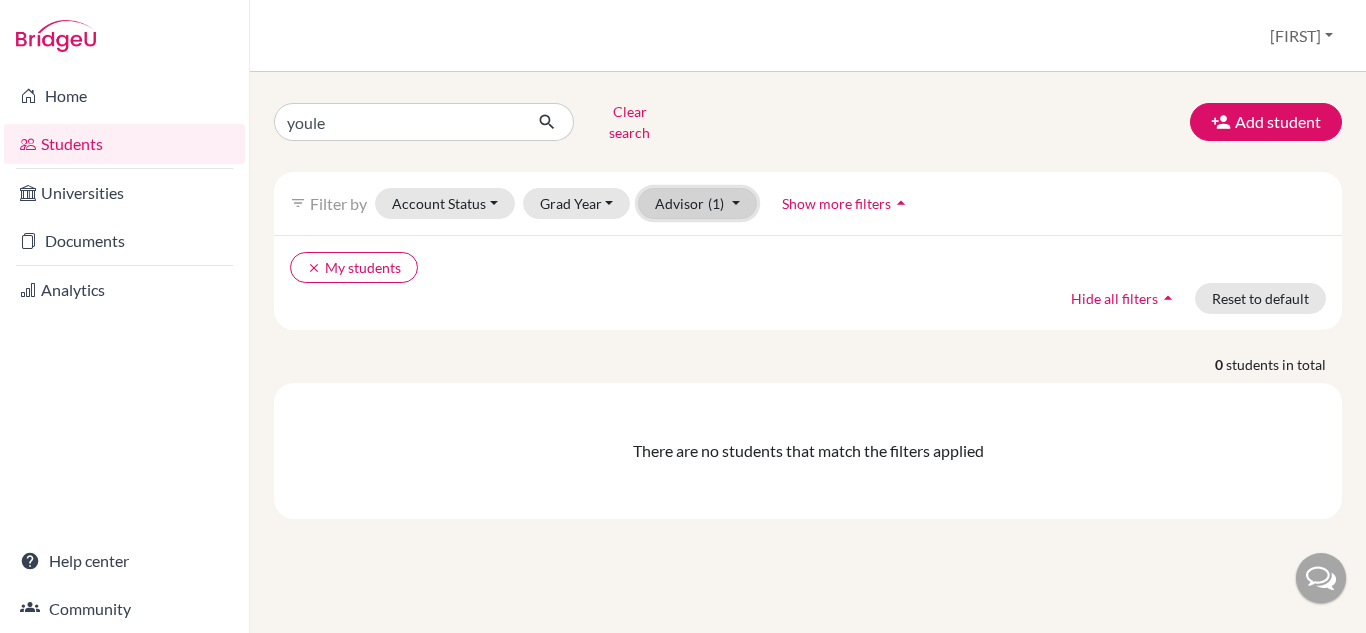 click on "Advisor (1)" at bounding box center [697, 203] 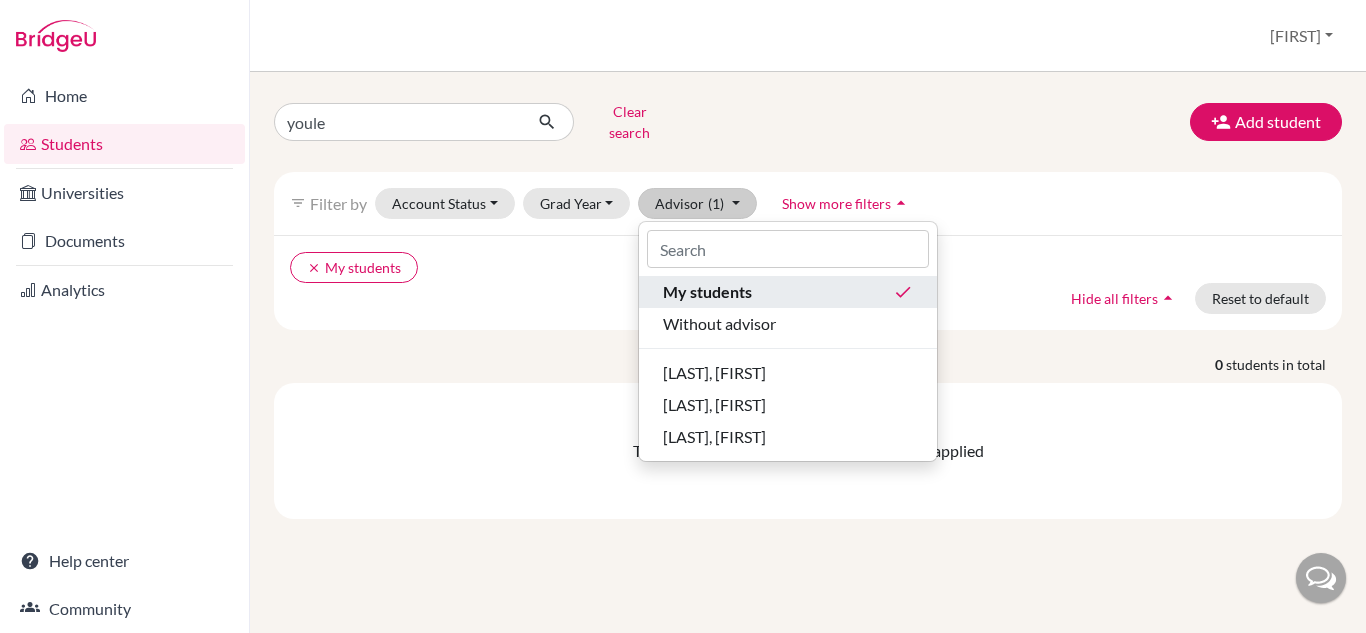 click on "My students" at bounding box center [707, 292] 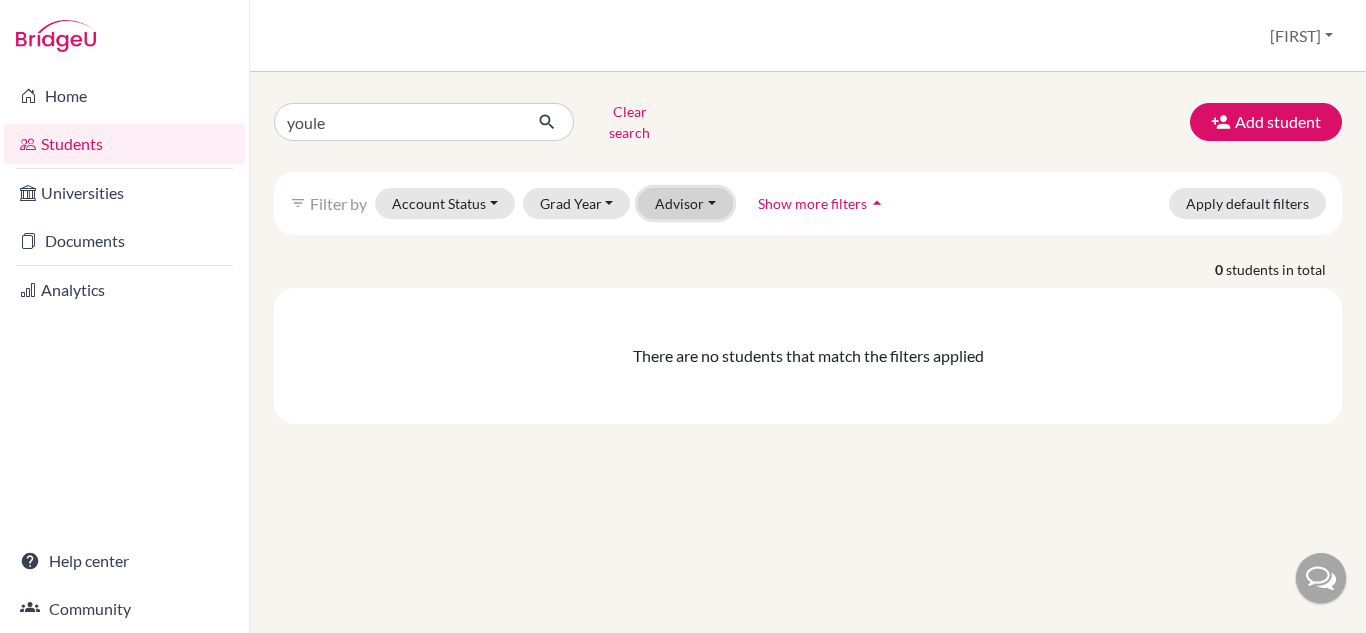 click on "Advisor" at bounding box center [685, 203] 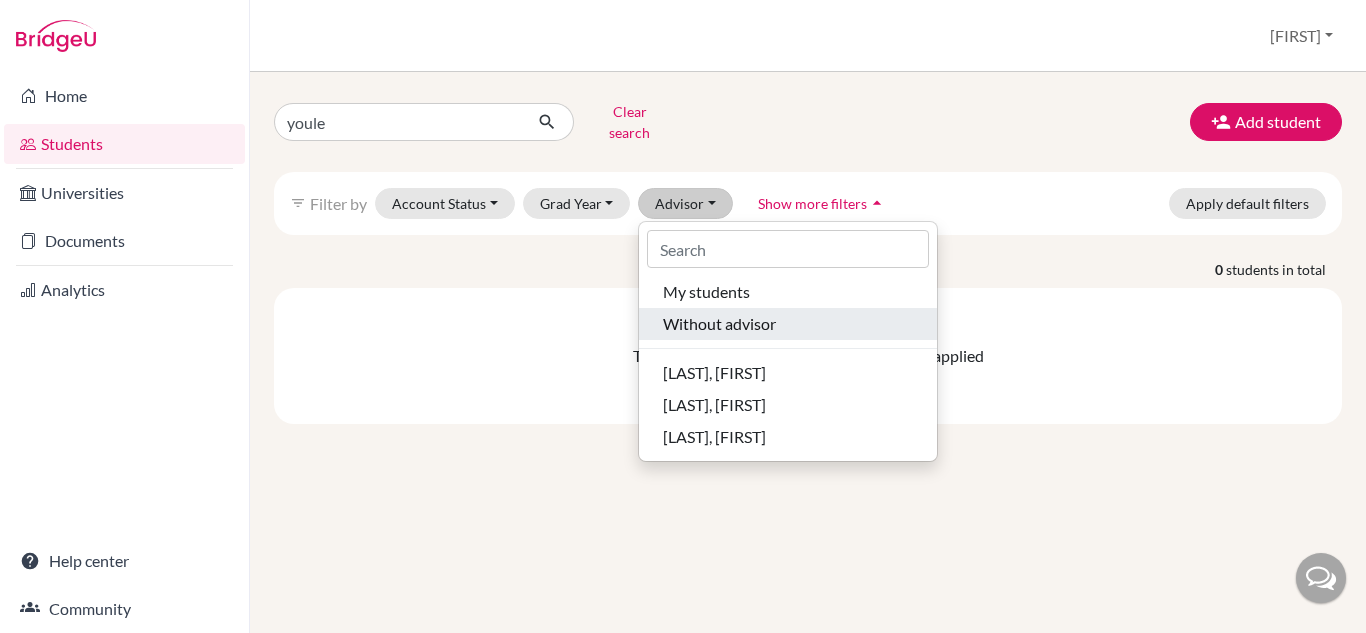 click on "Without advisor" at bounding box center [719, 324] 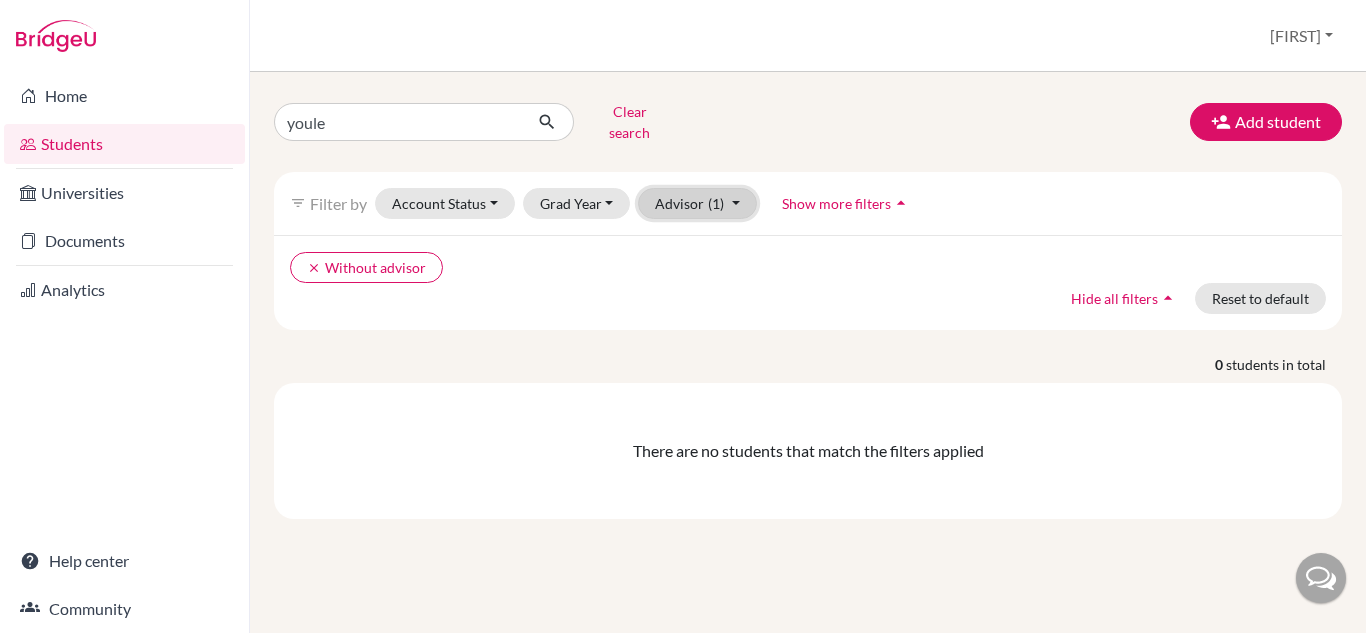 click on "Advisor (1)" at bounding box center [697, 203] 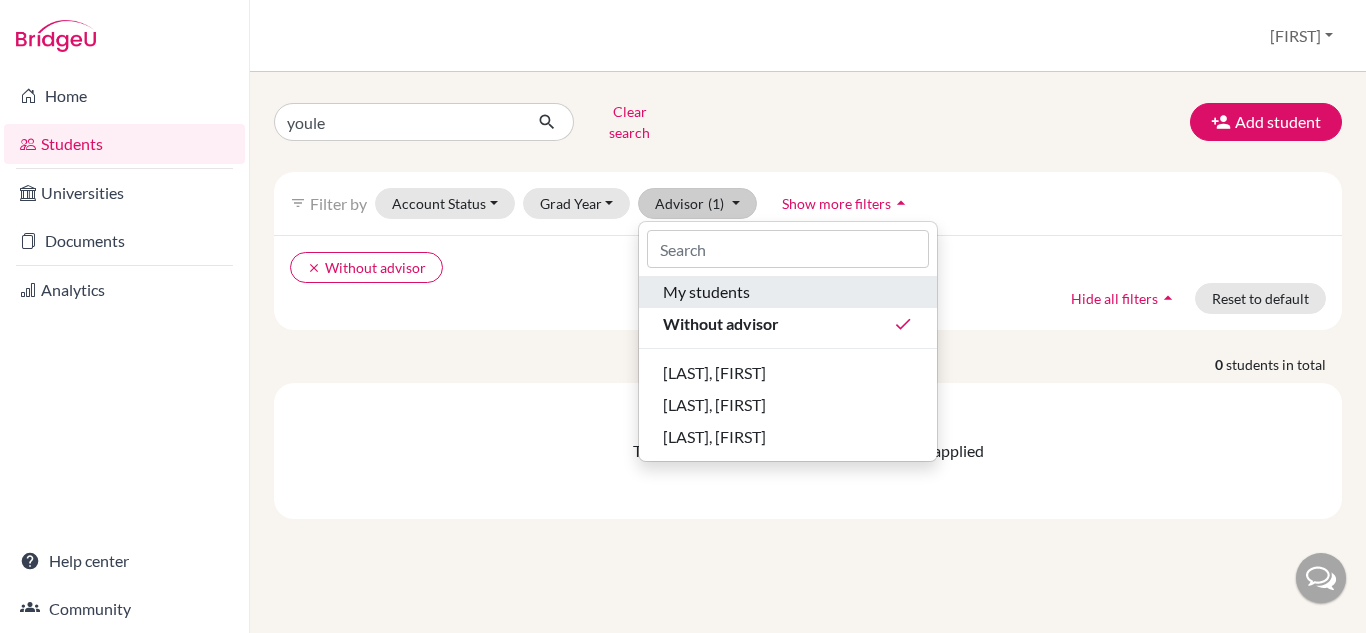 click on "My students" at bounding box center [788, 292] 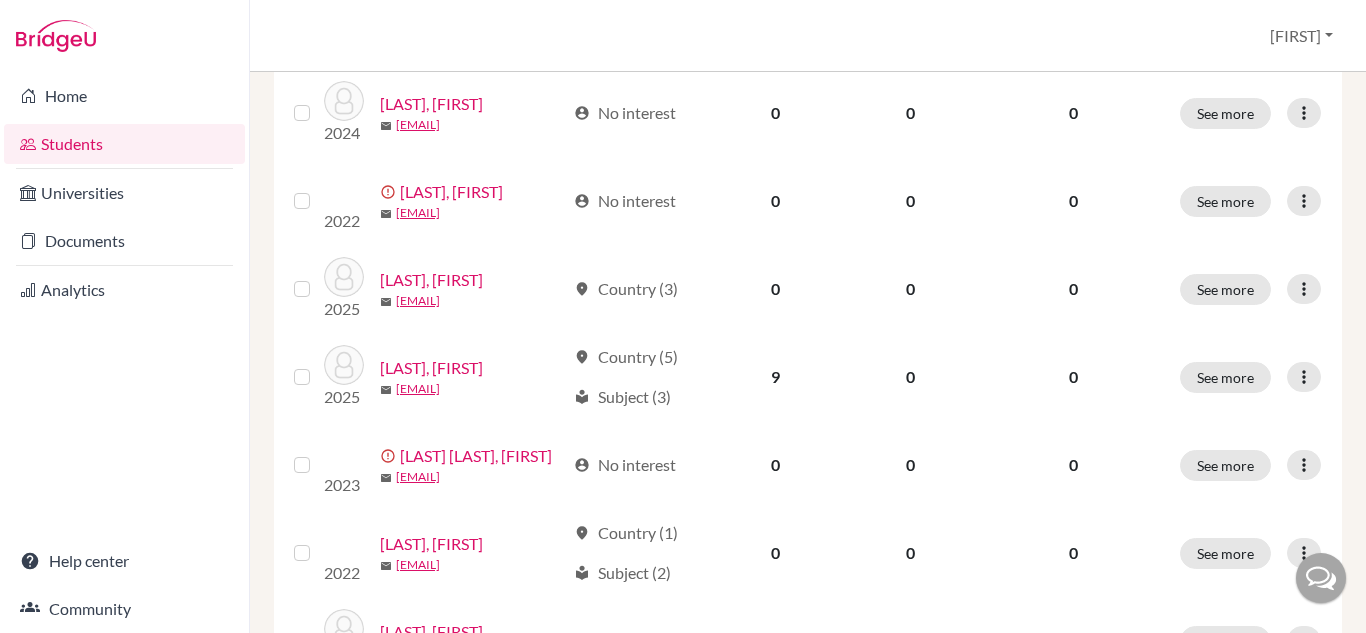 scroll, scrollTop: 1107, scrollLeft: 0, axis: vertical 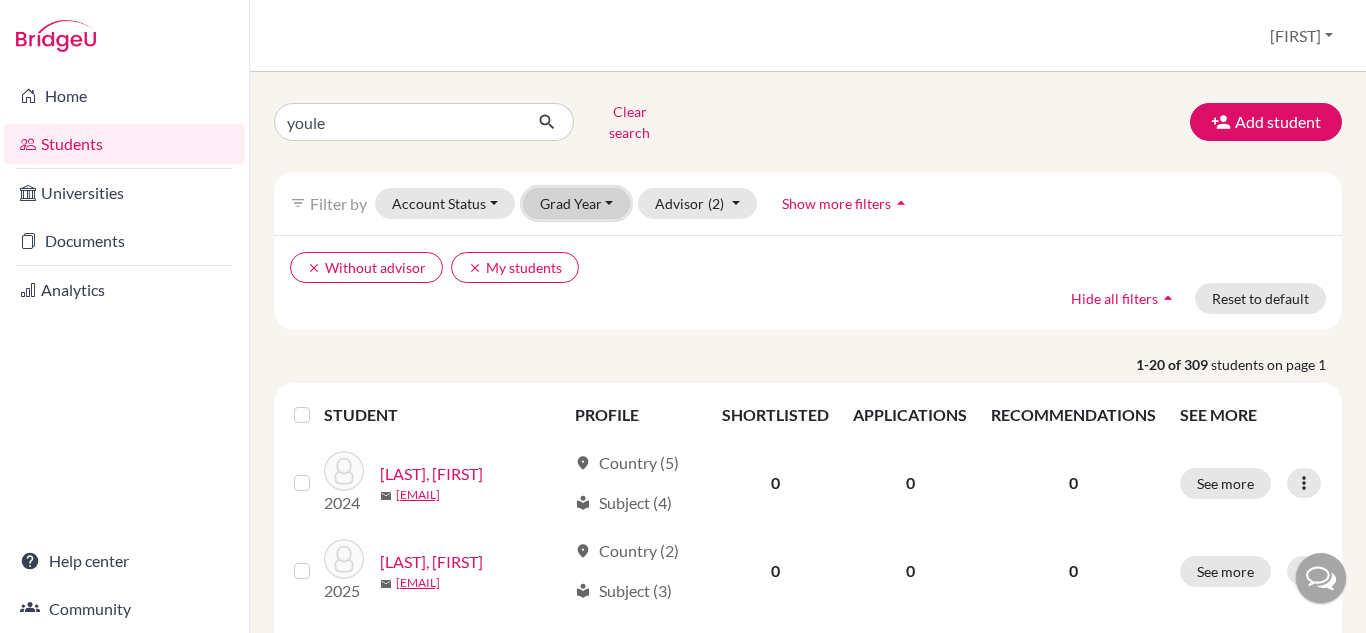click on "Grad Year" at bounding box center [577, 203] 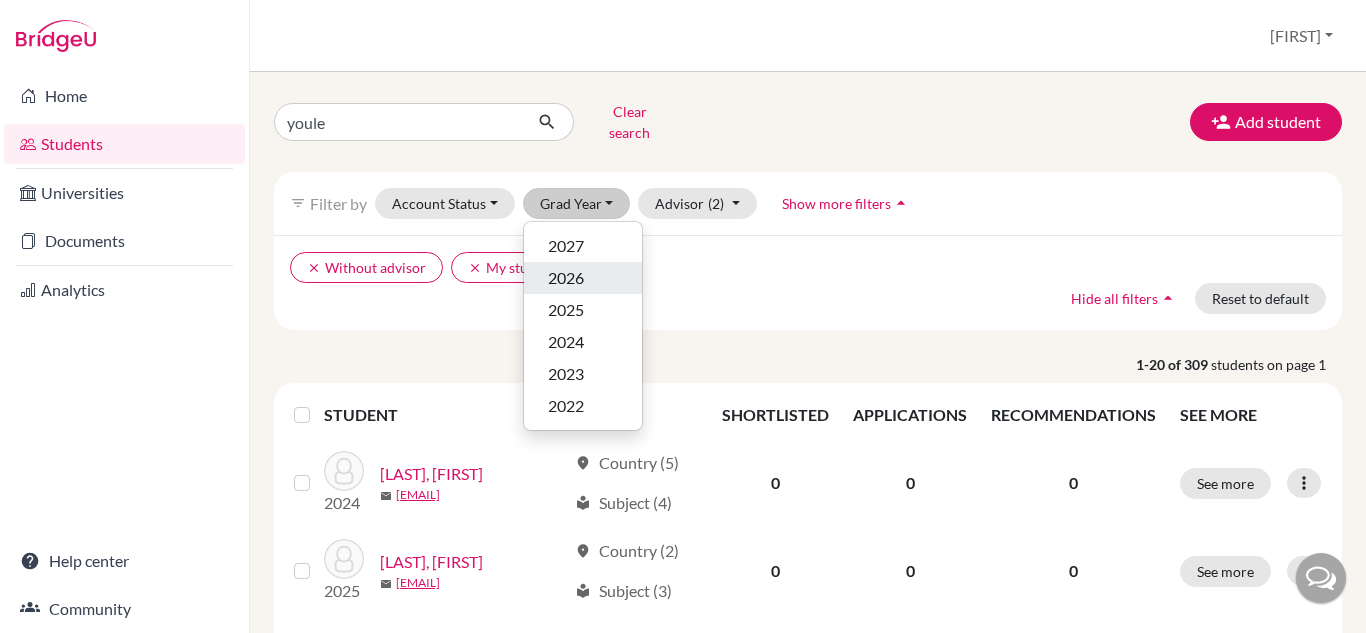 click on "2026" at bounding box center [566, 278] 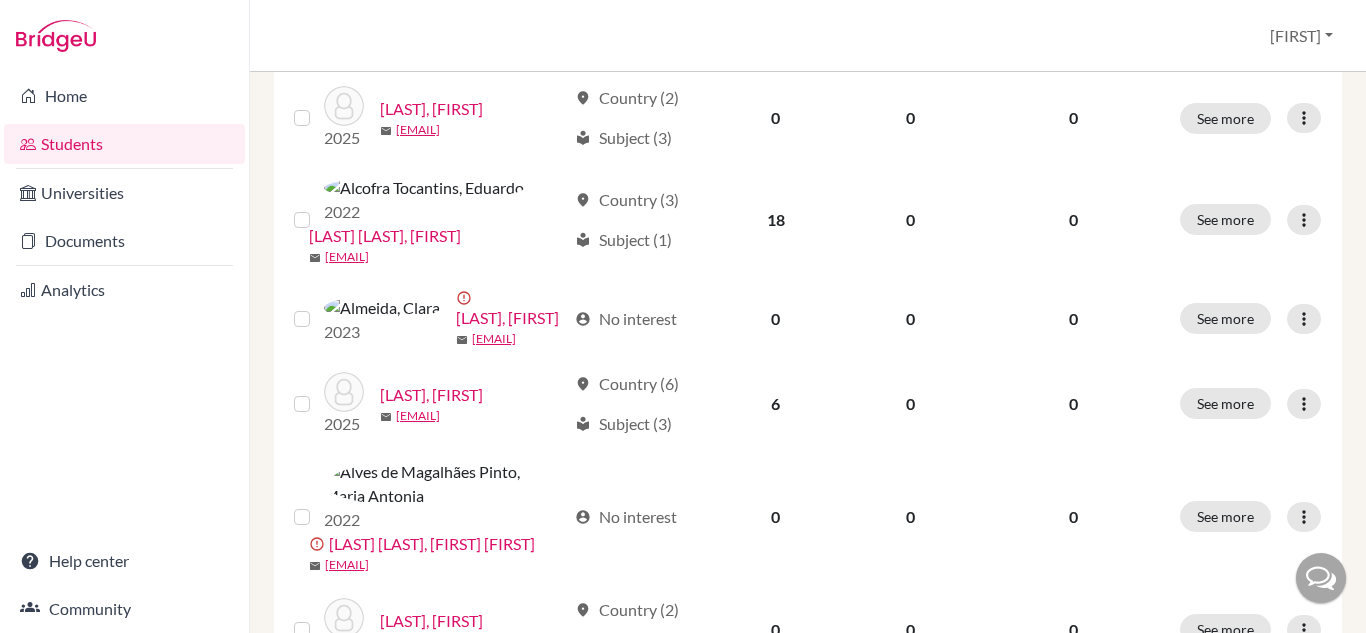 scroll, scrollTop: 0, scrollLeft: 0, axis: both 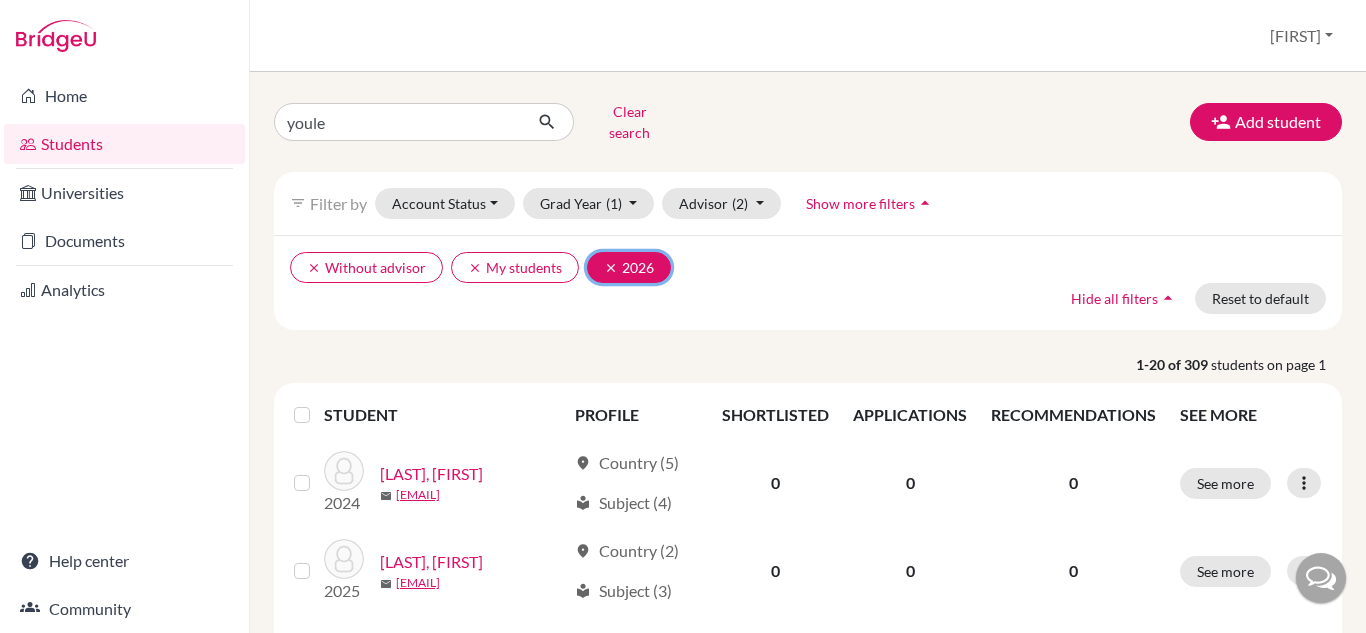 click on "clear" at bounding box center (611, 268) 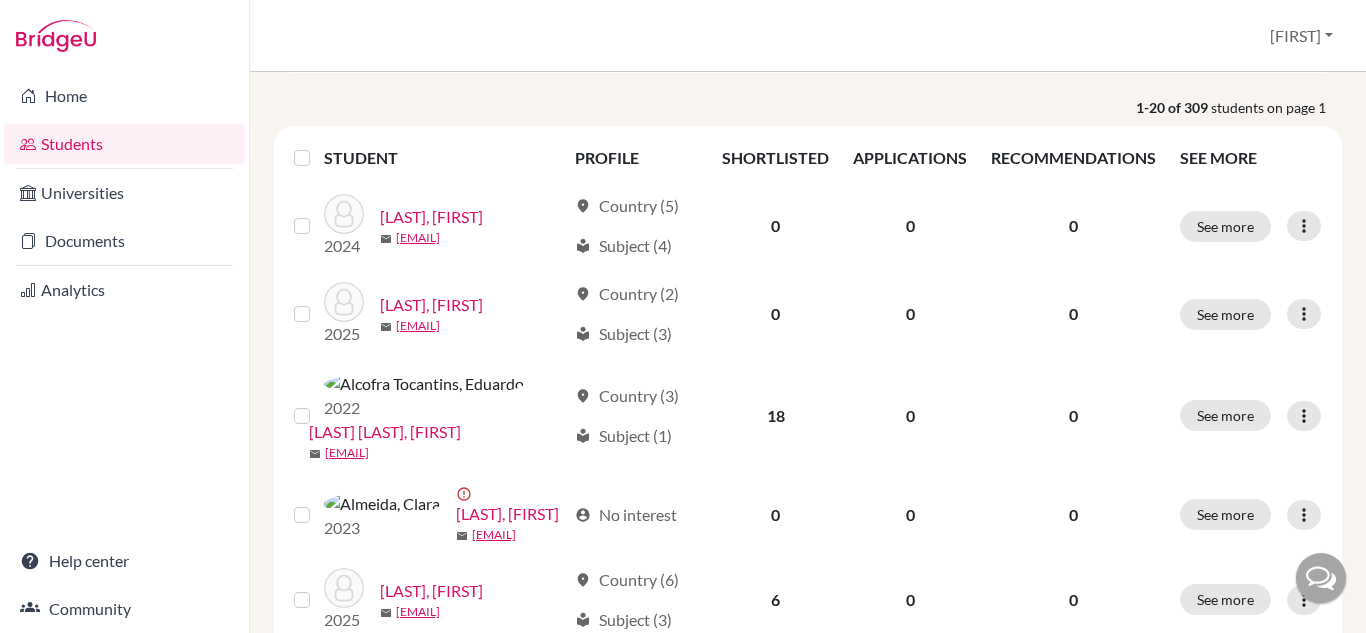 scroll, scrollTop: 268, scrollLeft: 0, axis: vertical 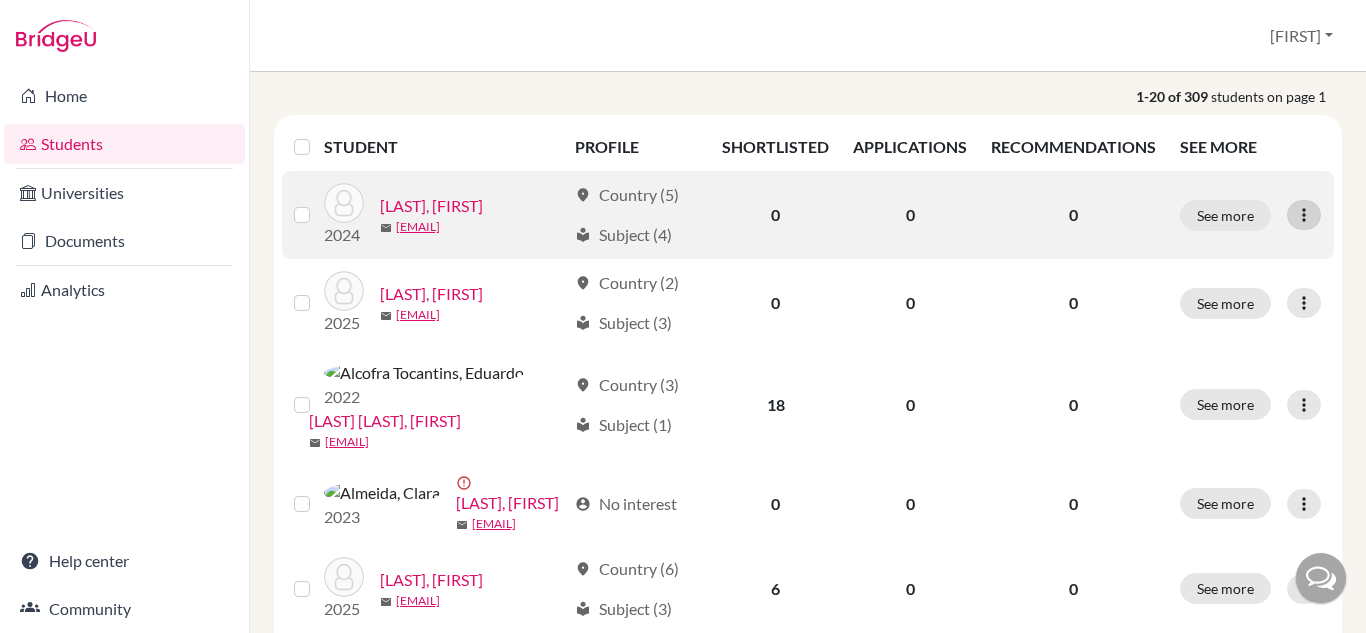 click at bounding box center (1304, 215) 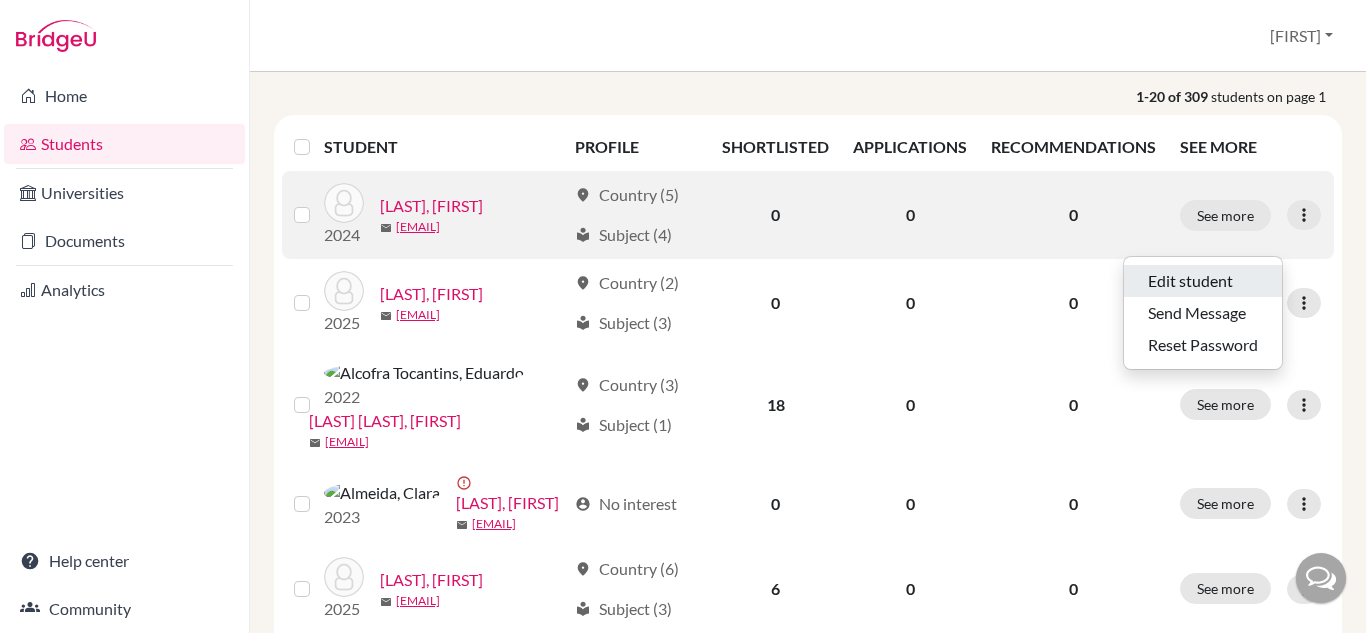 click on "Edit student" at bounding box center (1203, 281) 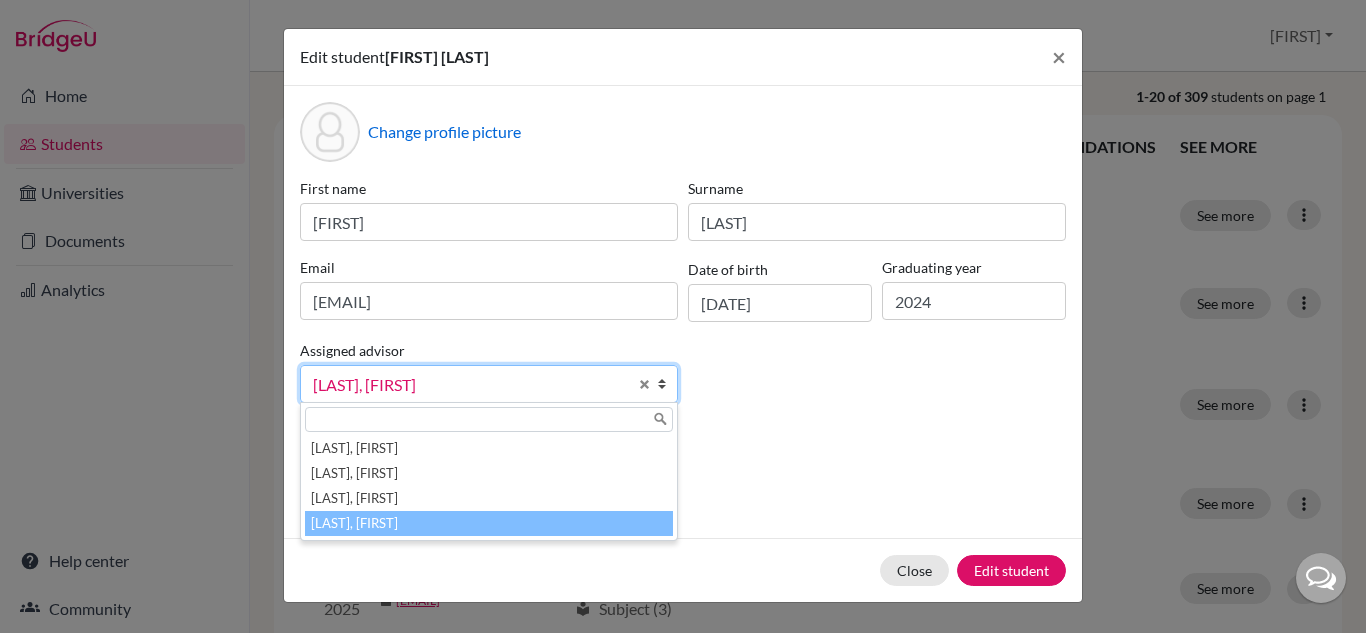 click at bounding box center [667, 384] 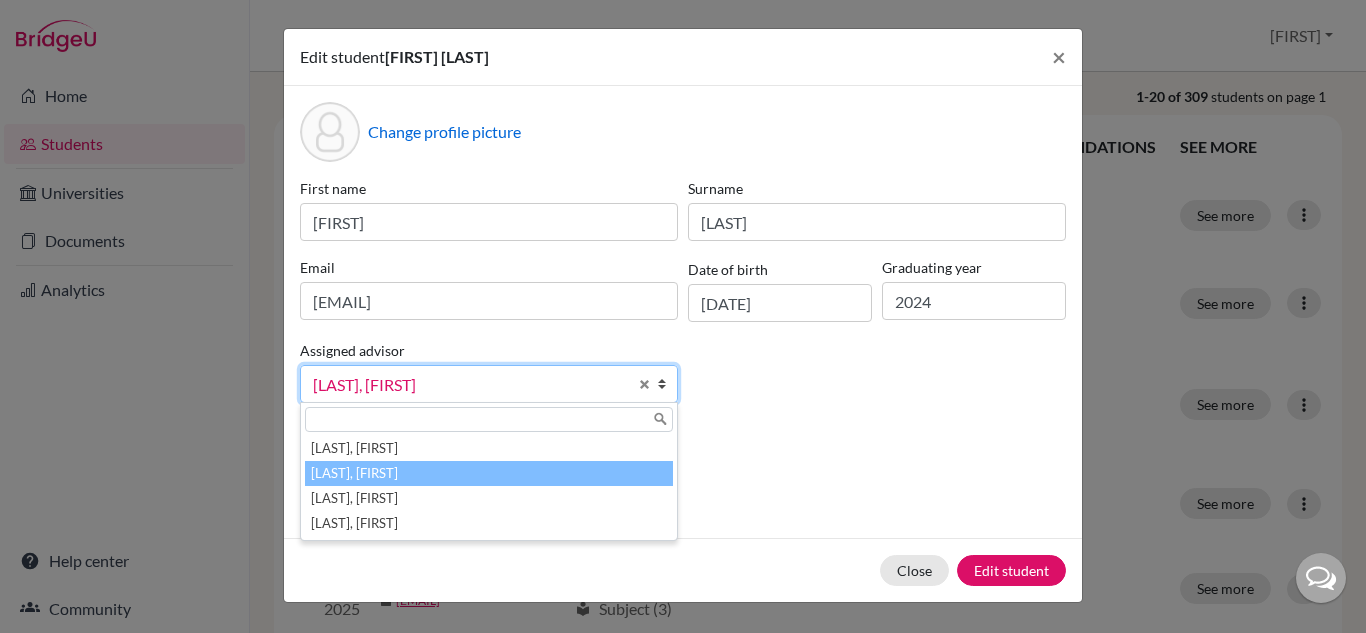 click on "[LAST], [FIRST]" at bounding box center (489, 473) 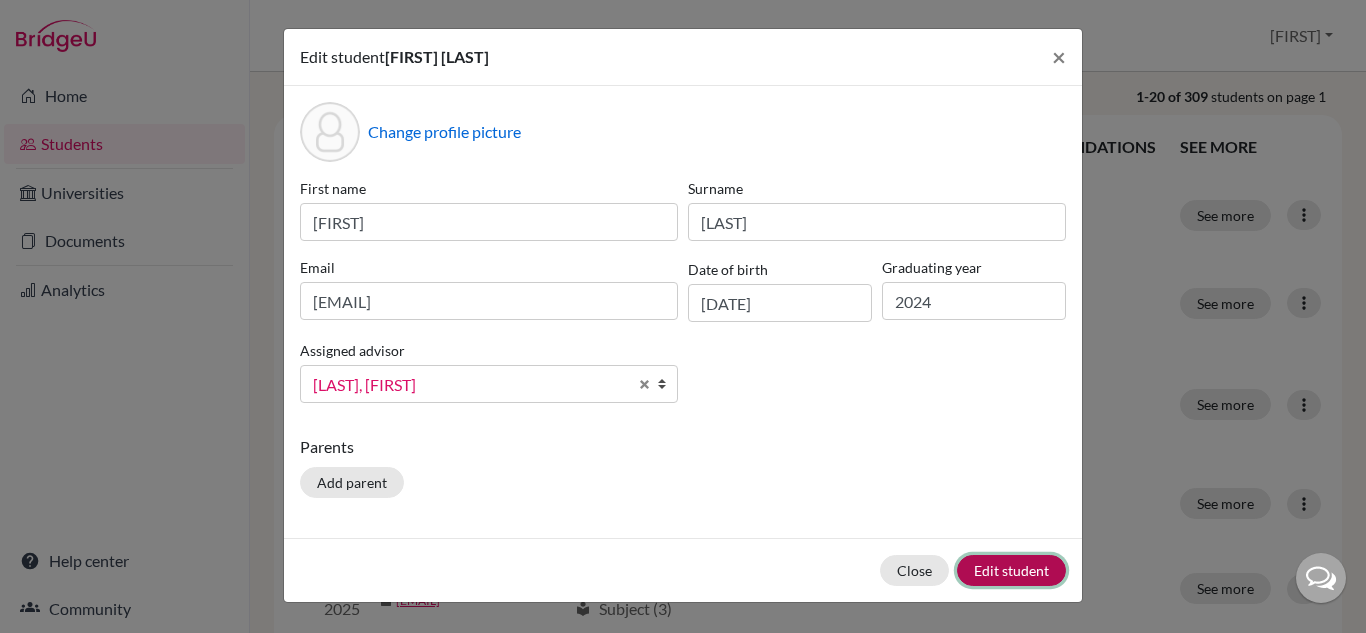 click on "Edit student" at bounding box center [1011, 570] 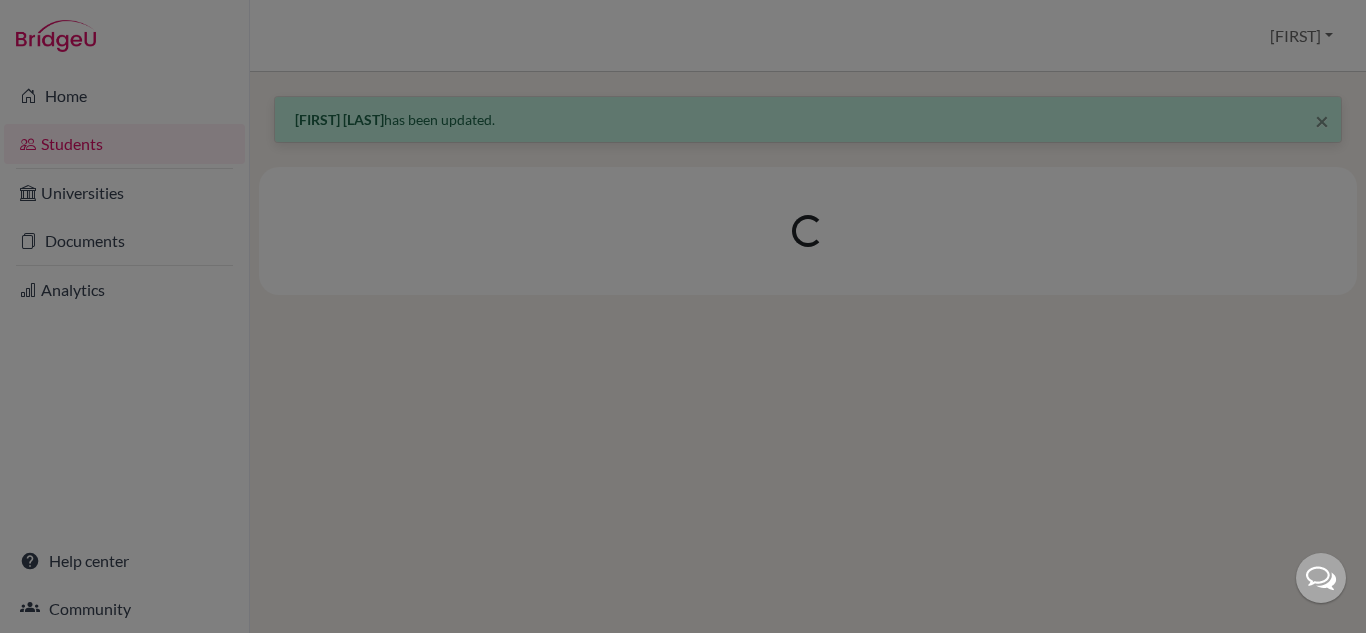 scroll, scrollTop: 0, scrollLeft: 0, axis: both 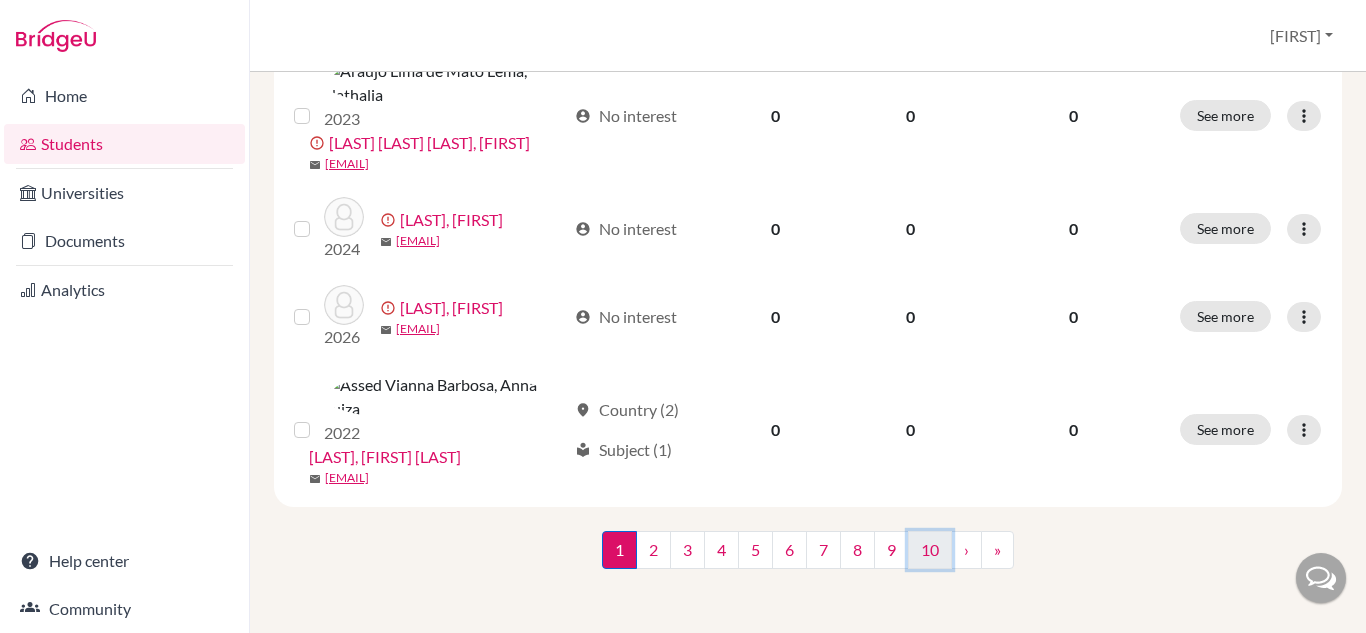 click on "10" at bounding box center (930, 550) 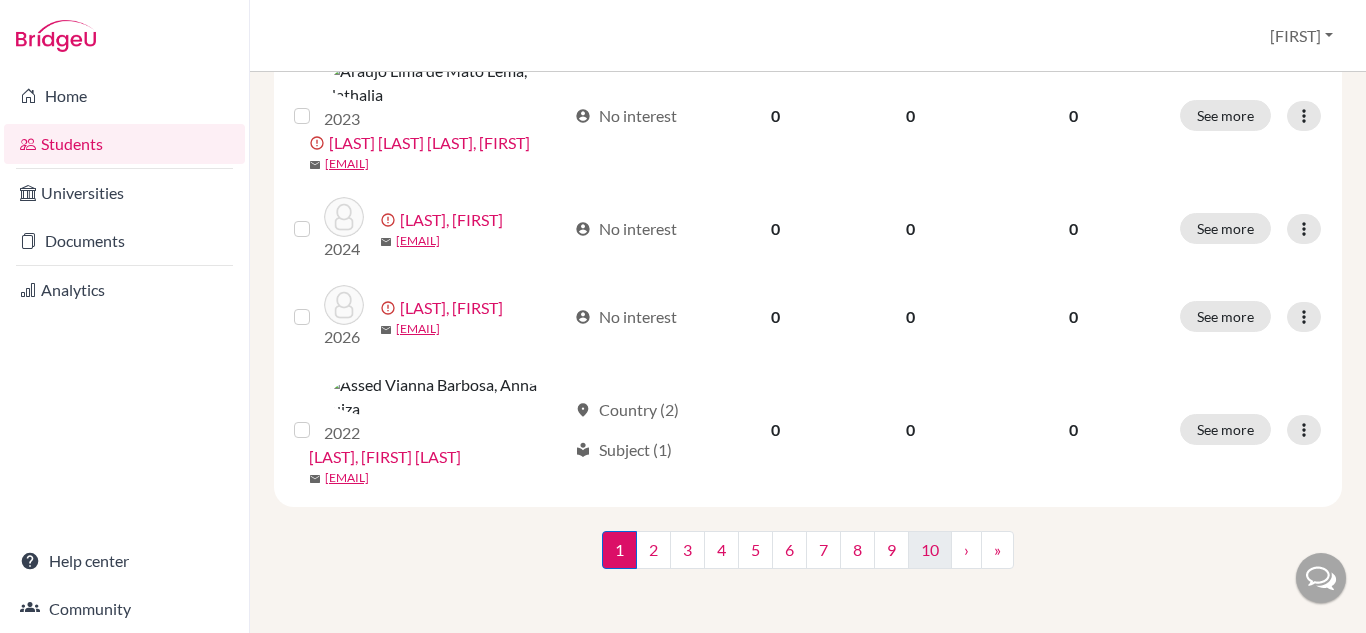 scroll, scrollTop: 0, scrollLeft: 0, axis: both 